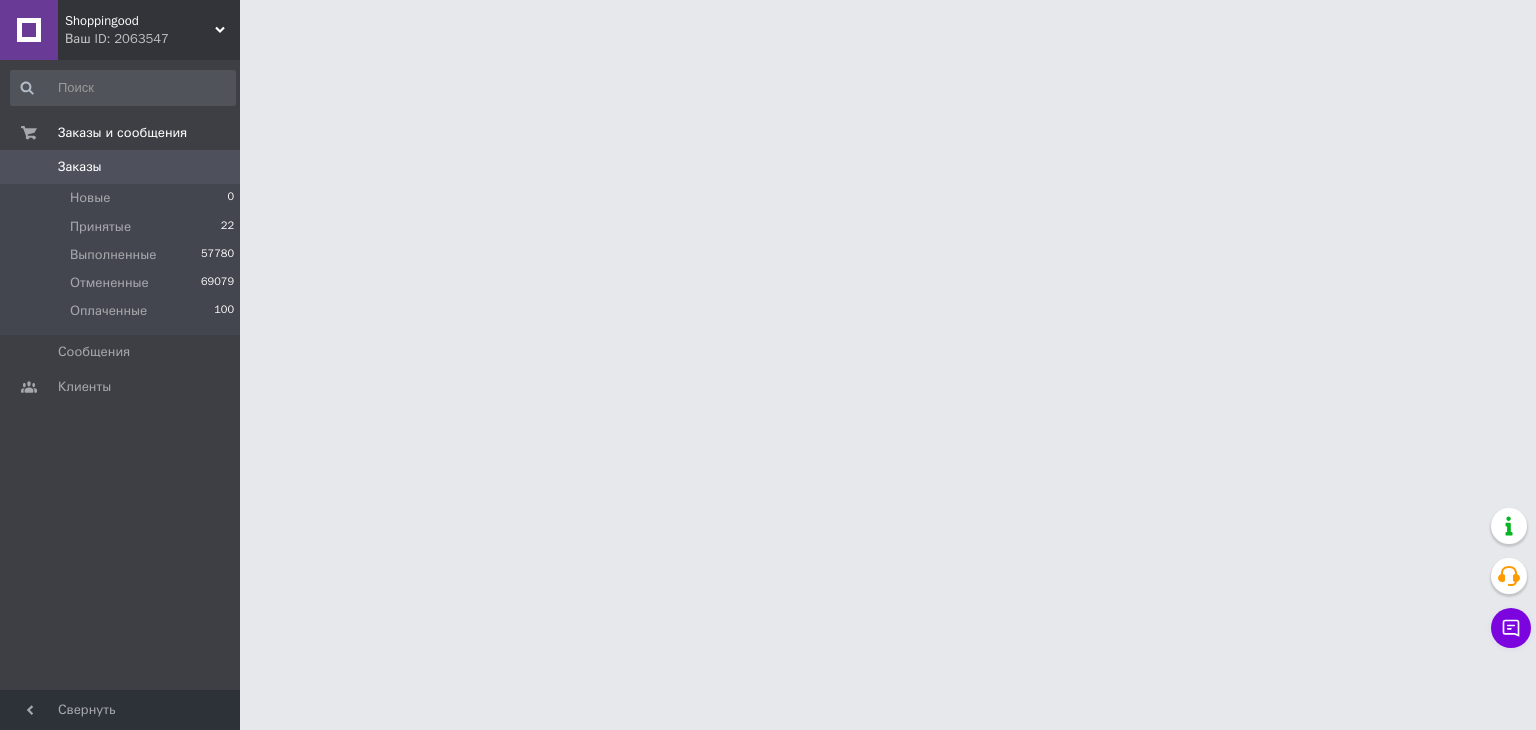 scroll, scrollTop: 0, scrollLeft: 0, axis: both 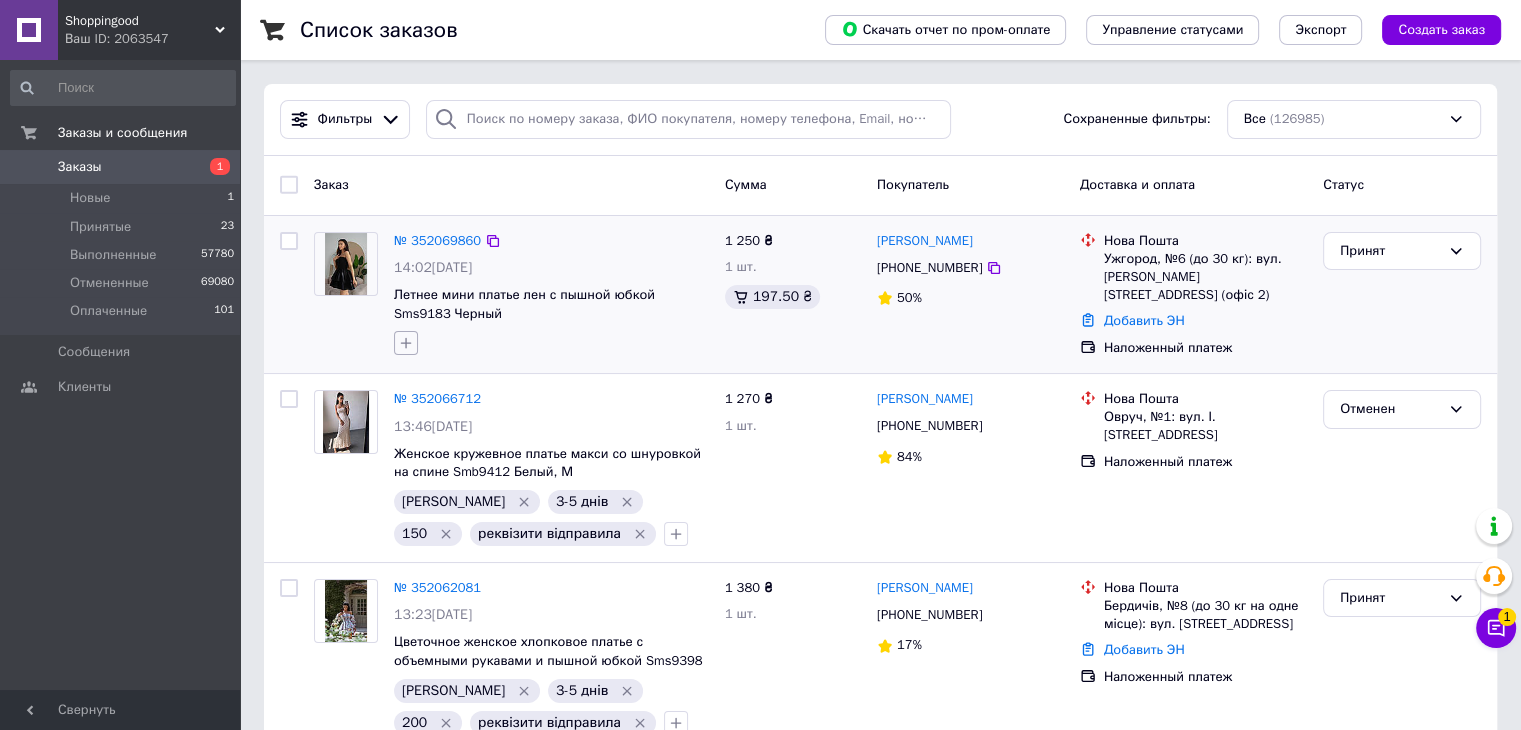 click 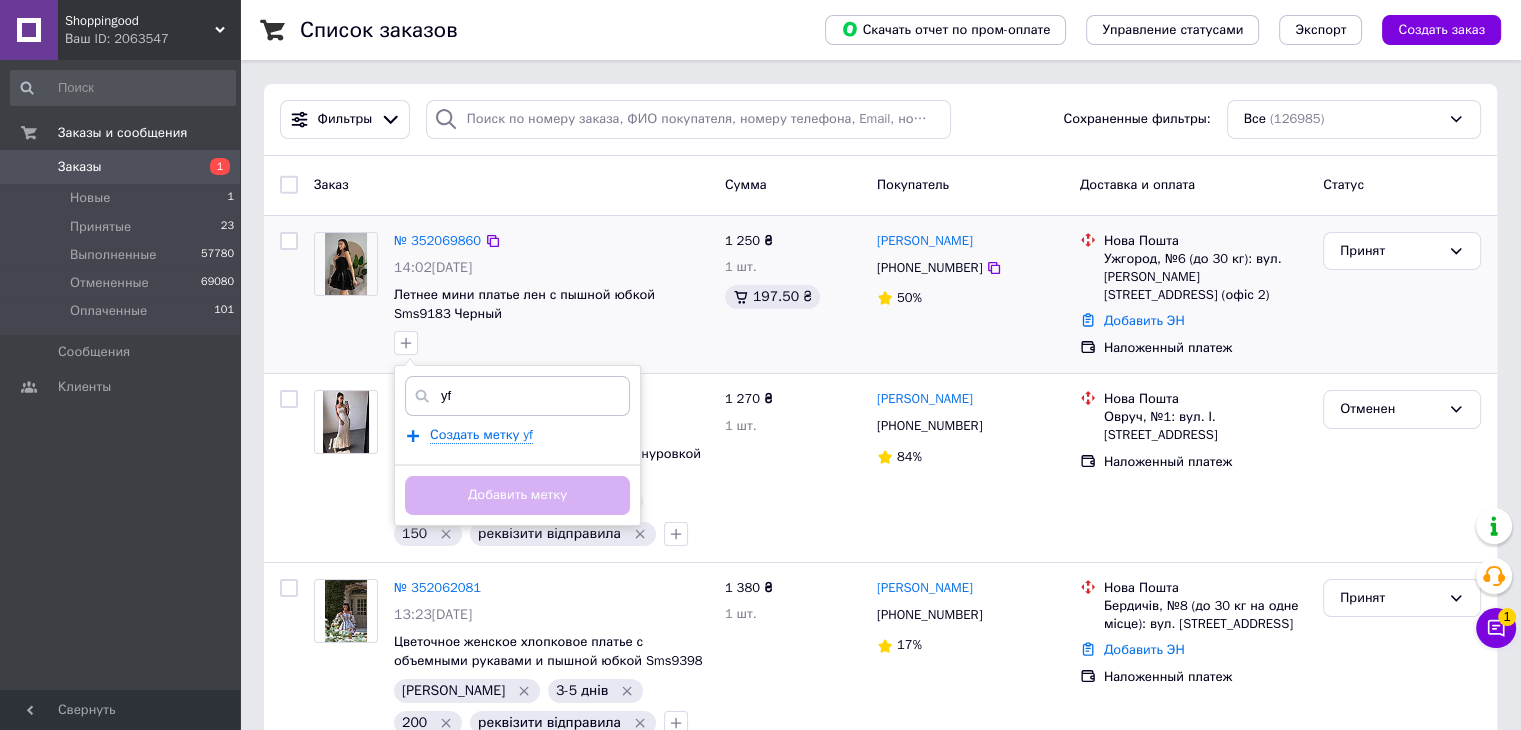 type on "y" 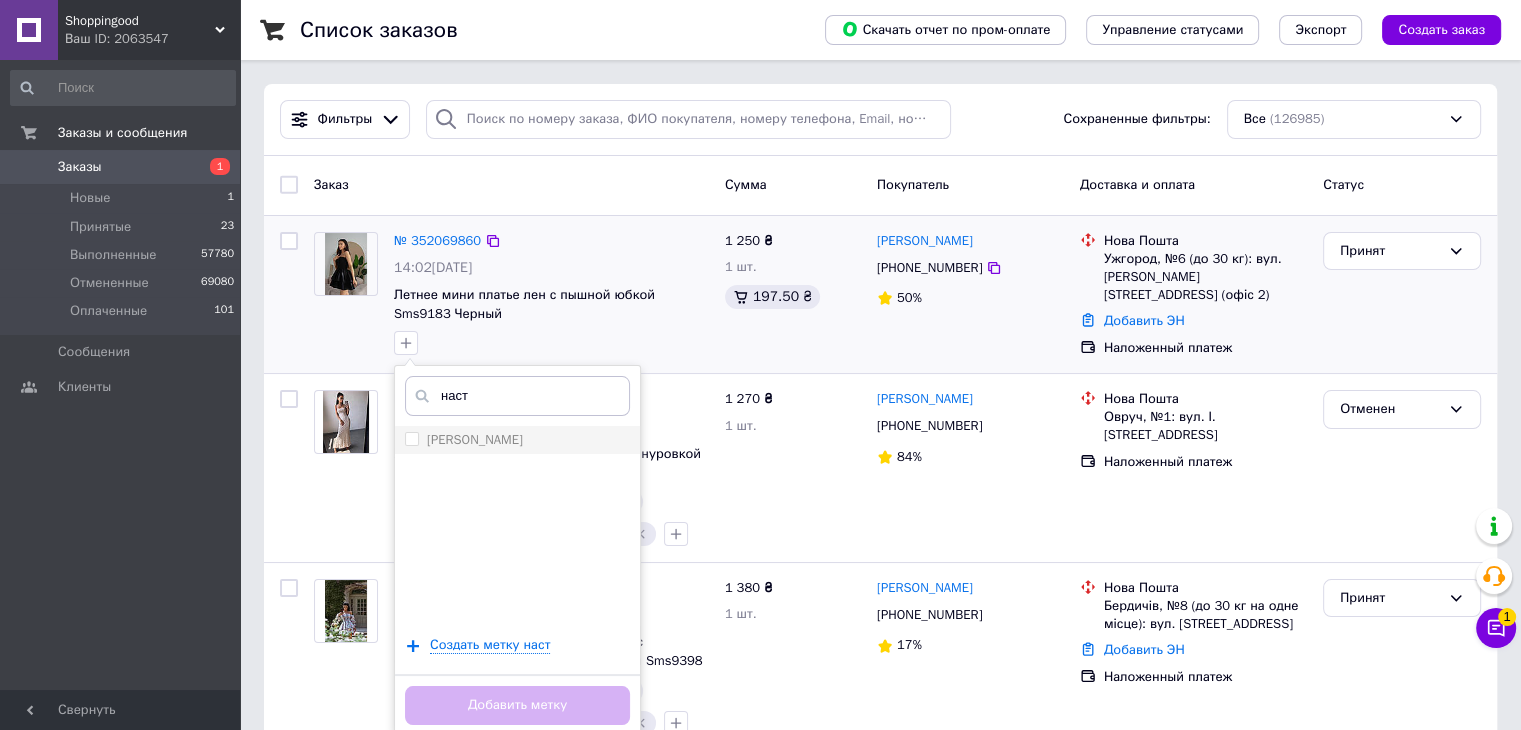 type on "наст" 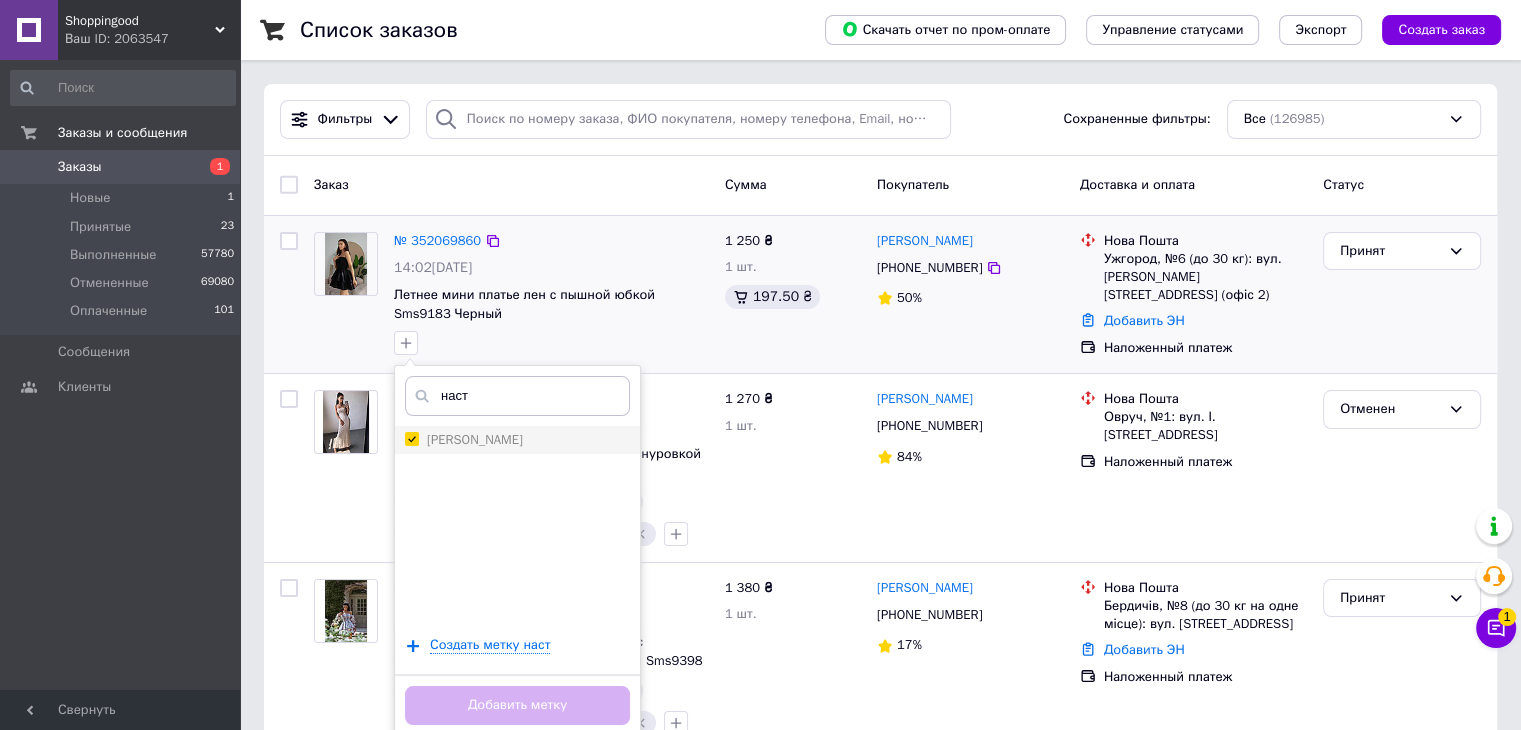 checkbox on "true" 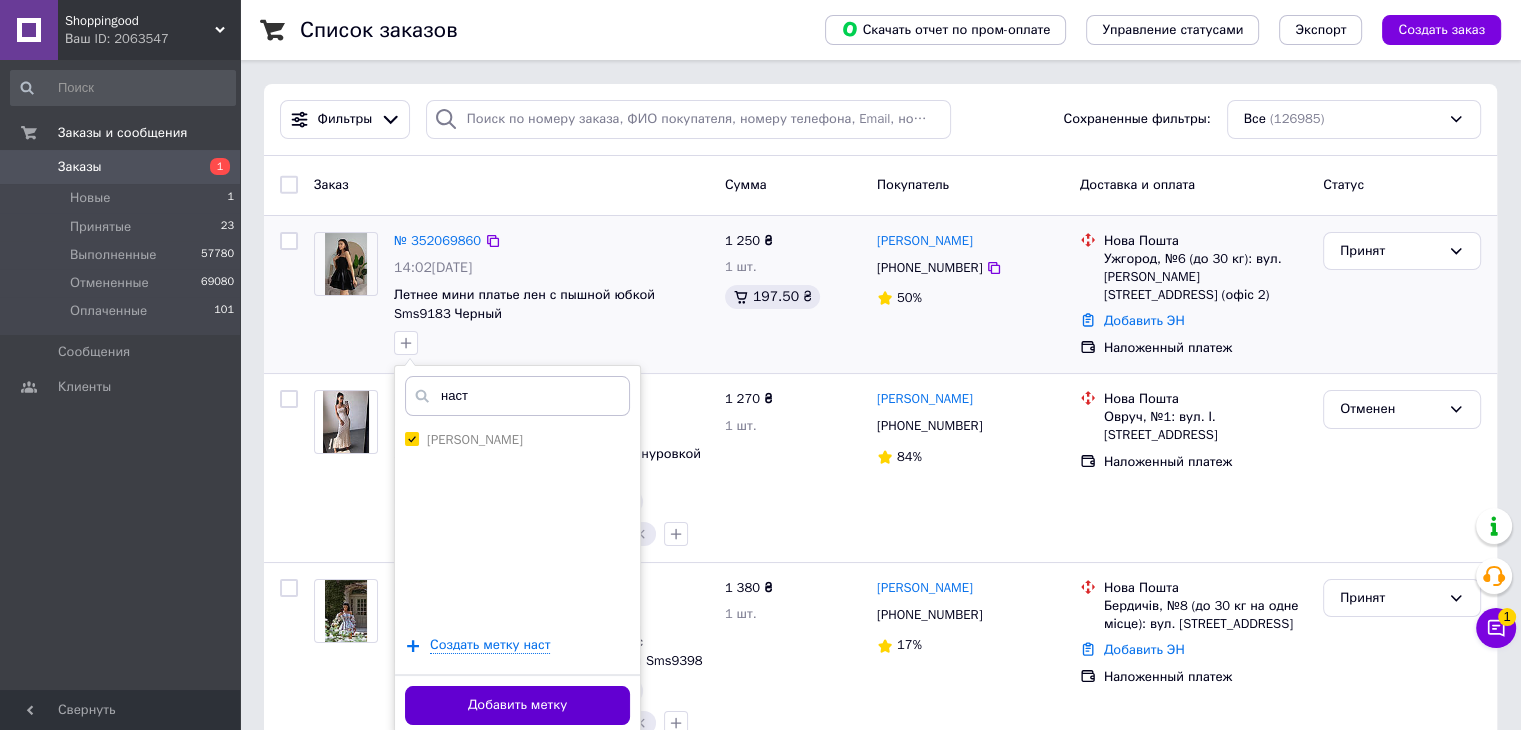 click on "Добавить метку" at bounding box center [517, 705] 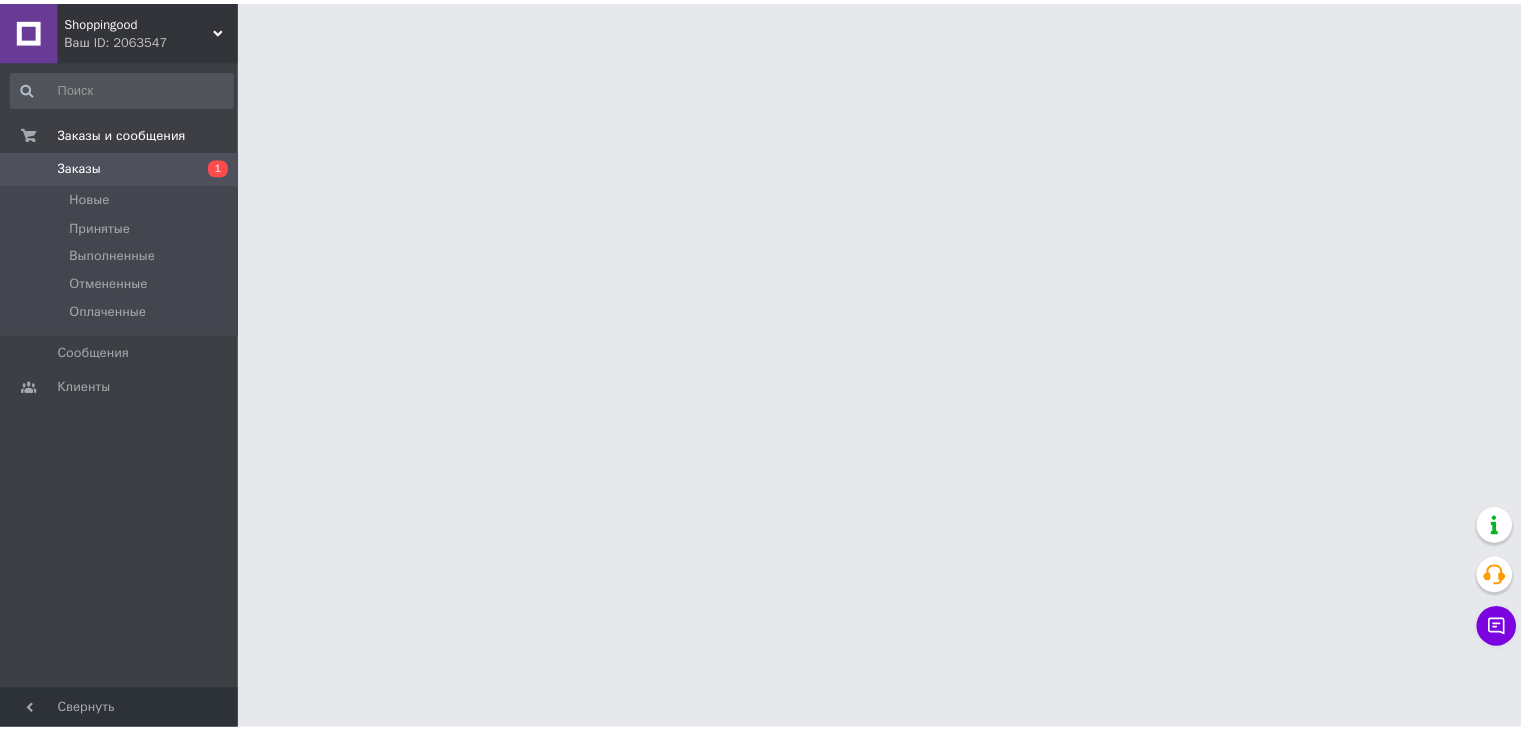 scroll, scrollTop: 0, scrollLeft: 0, axis: both 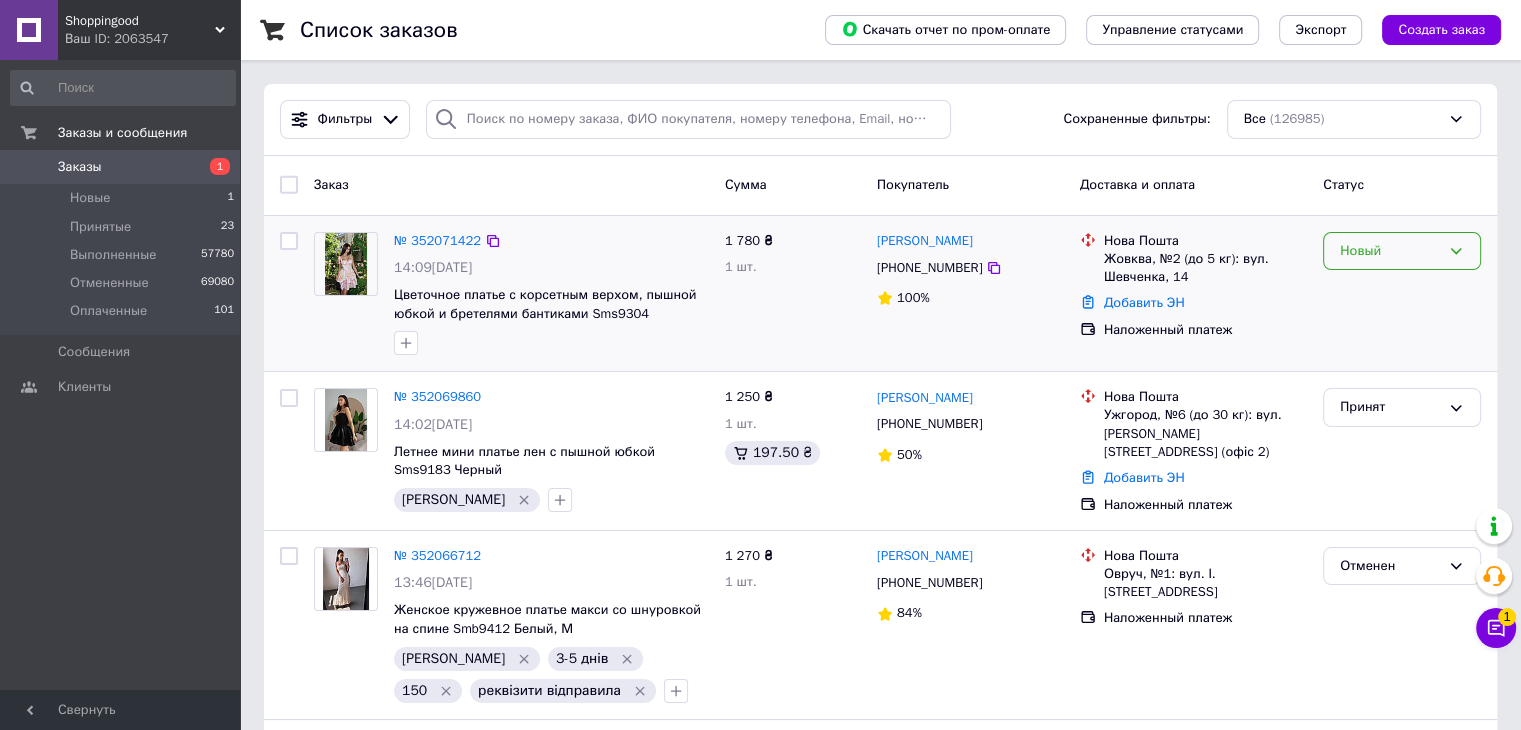 click on "Новый" at bounding box center (1390, 251) 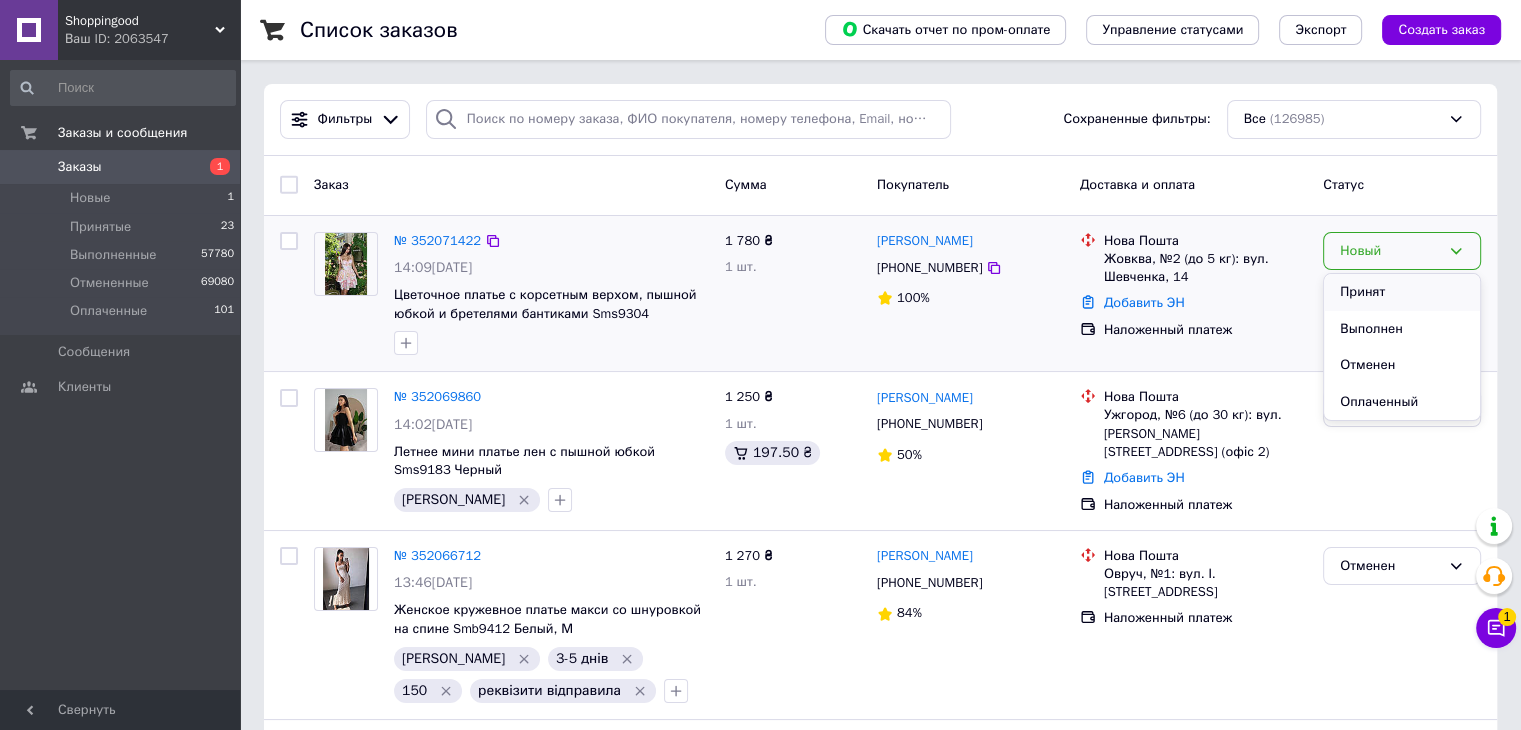 click on "Принят" at bounding box center (1402, 292) 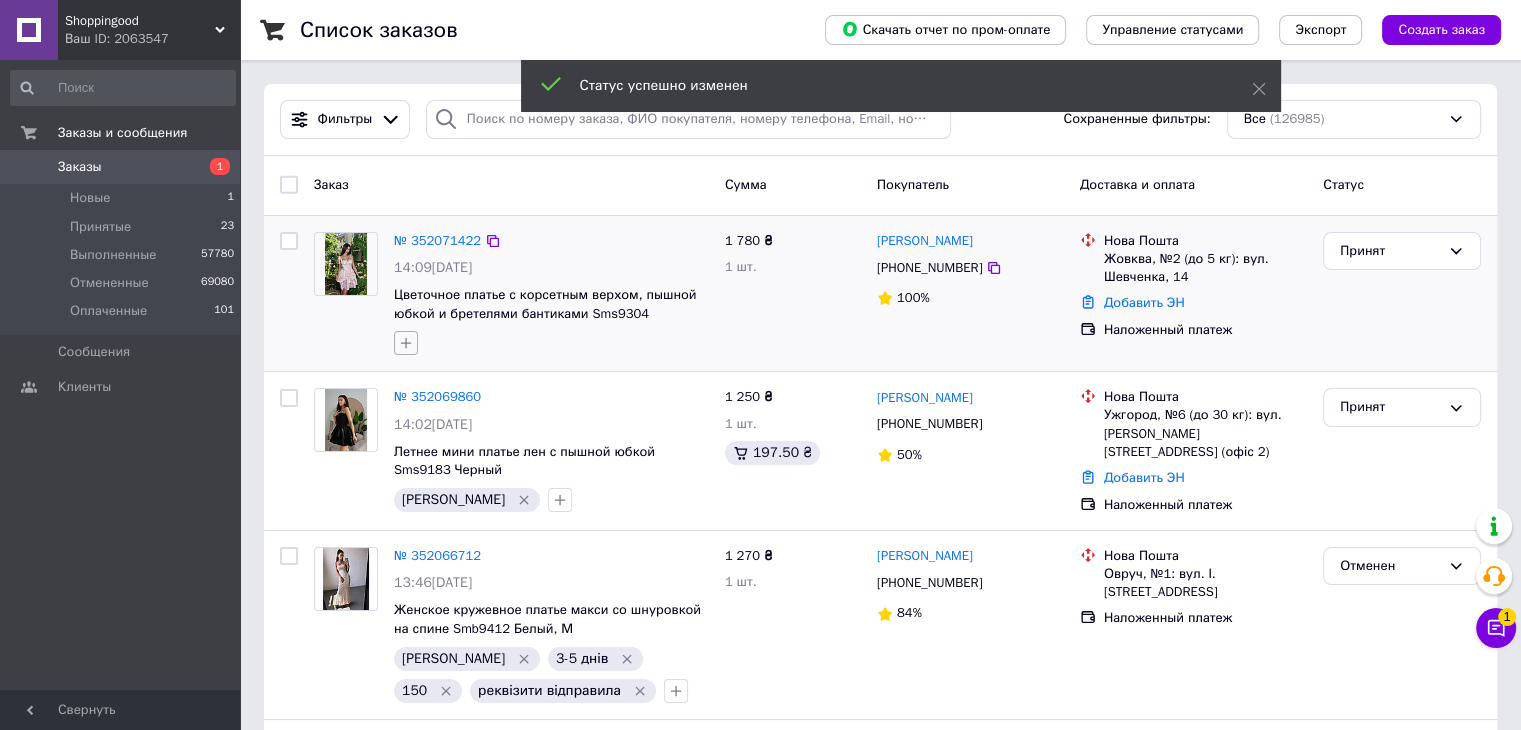 click 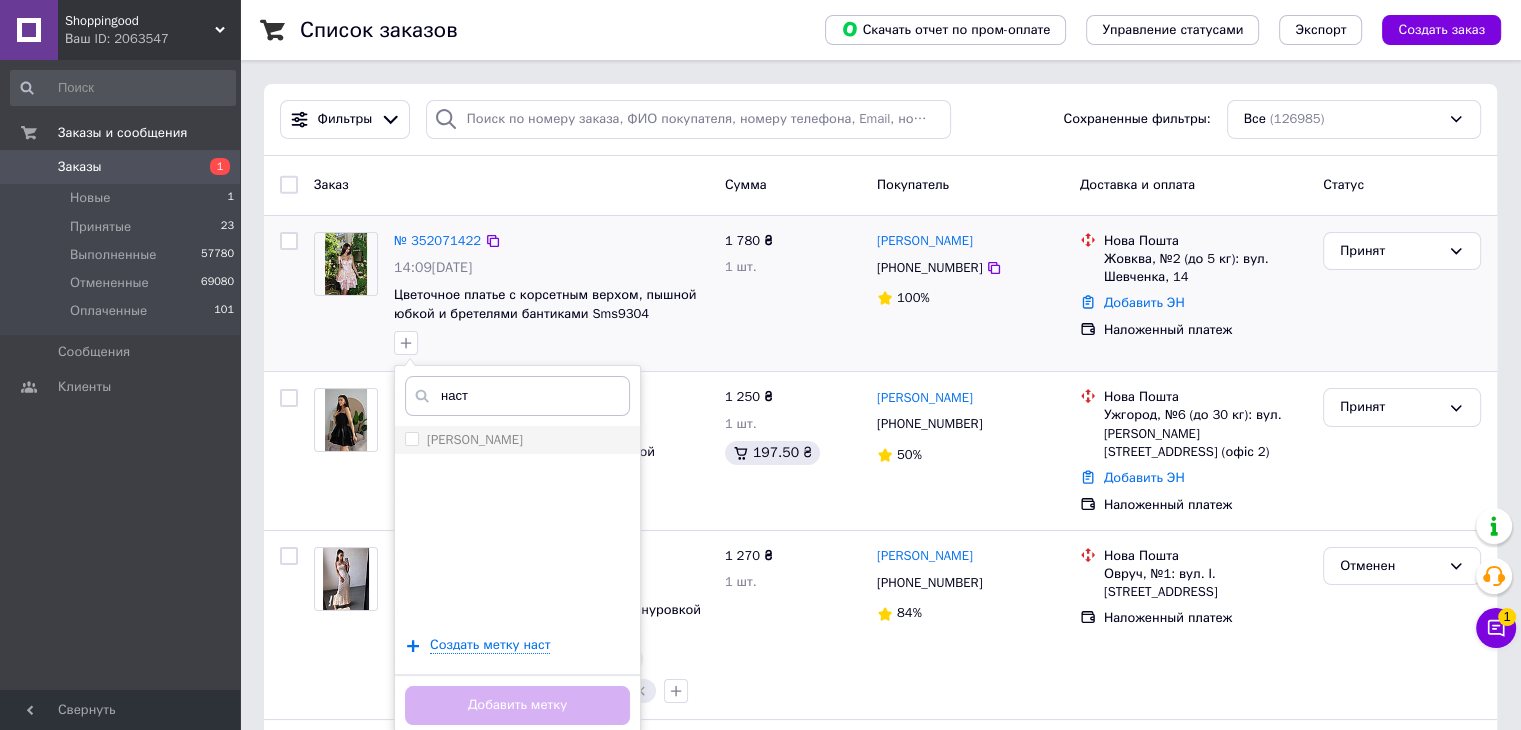 type on "наст" 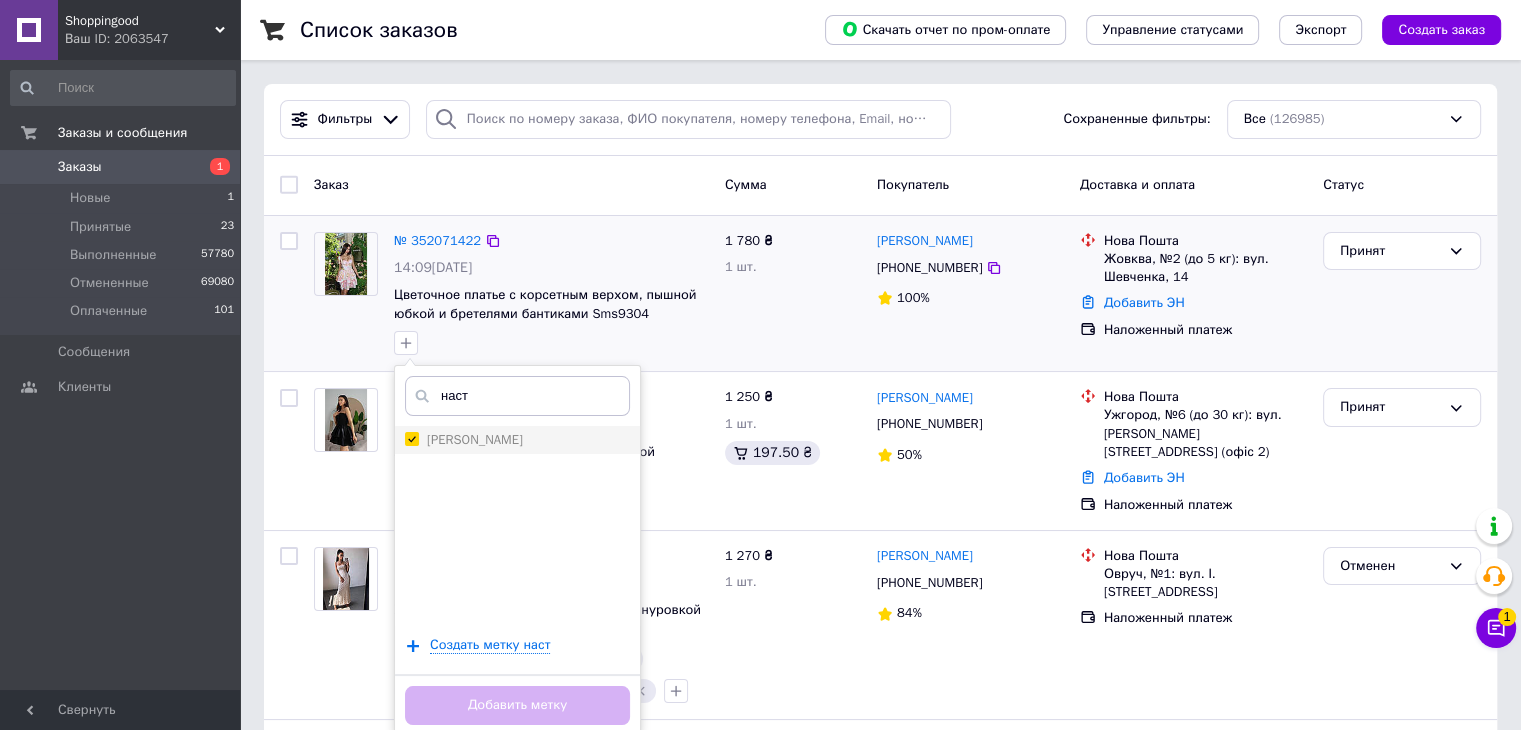 checkbox on "true" 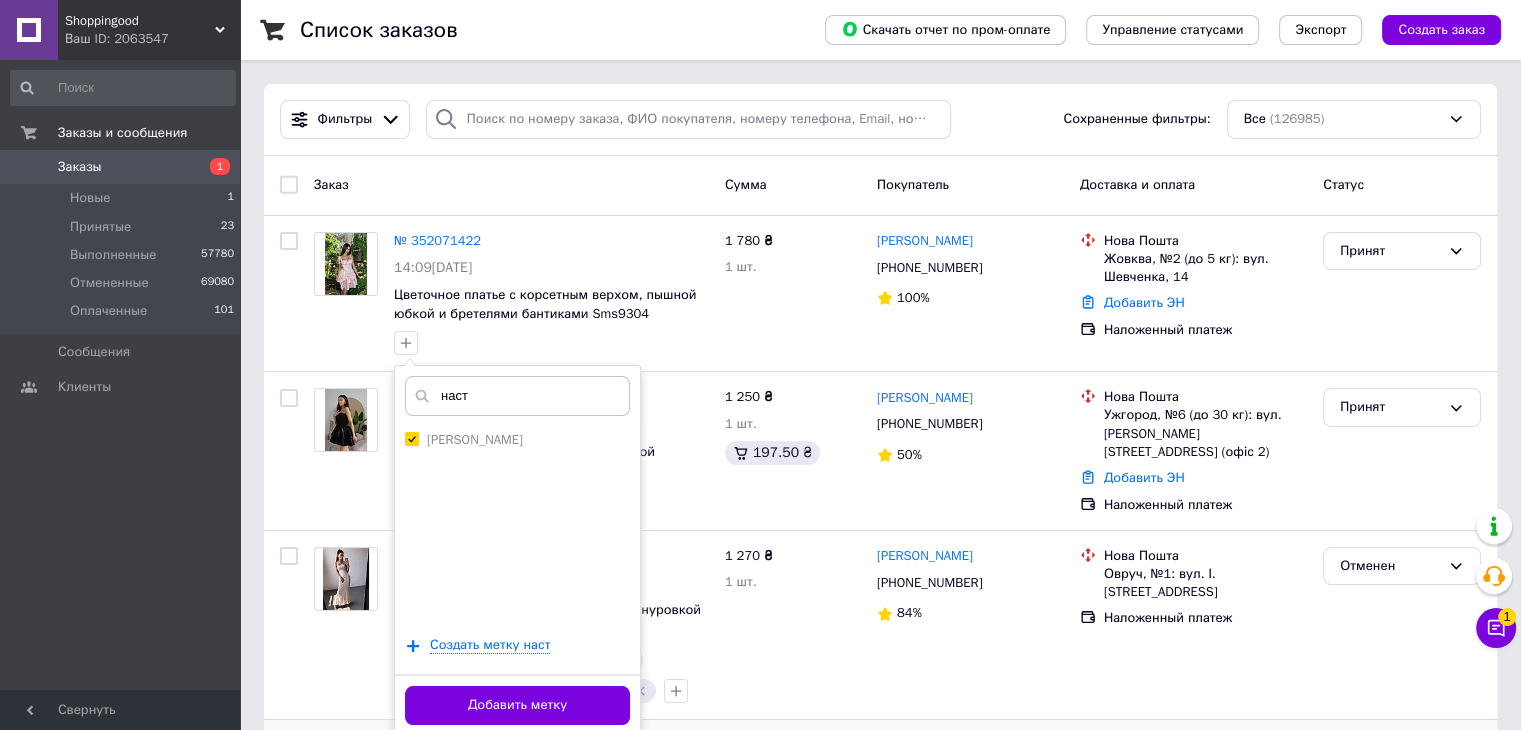 click on "Добавить метку" at bounding box center (517, 705) 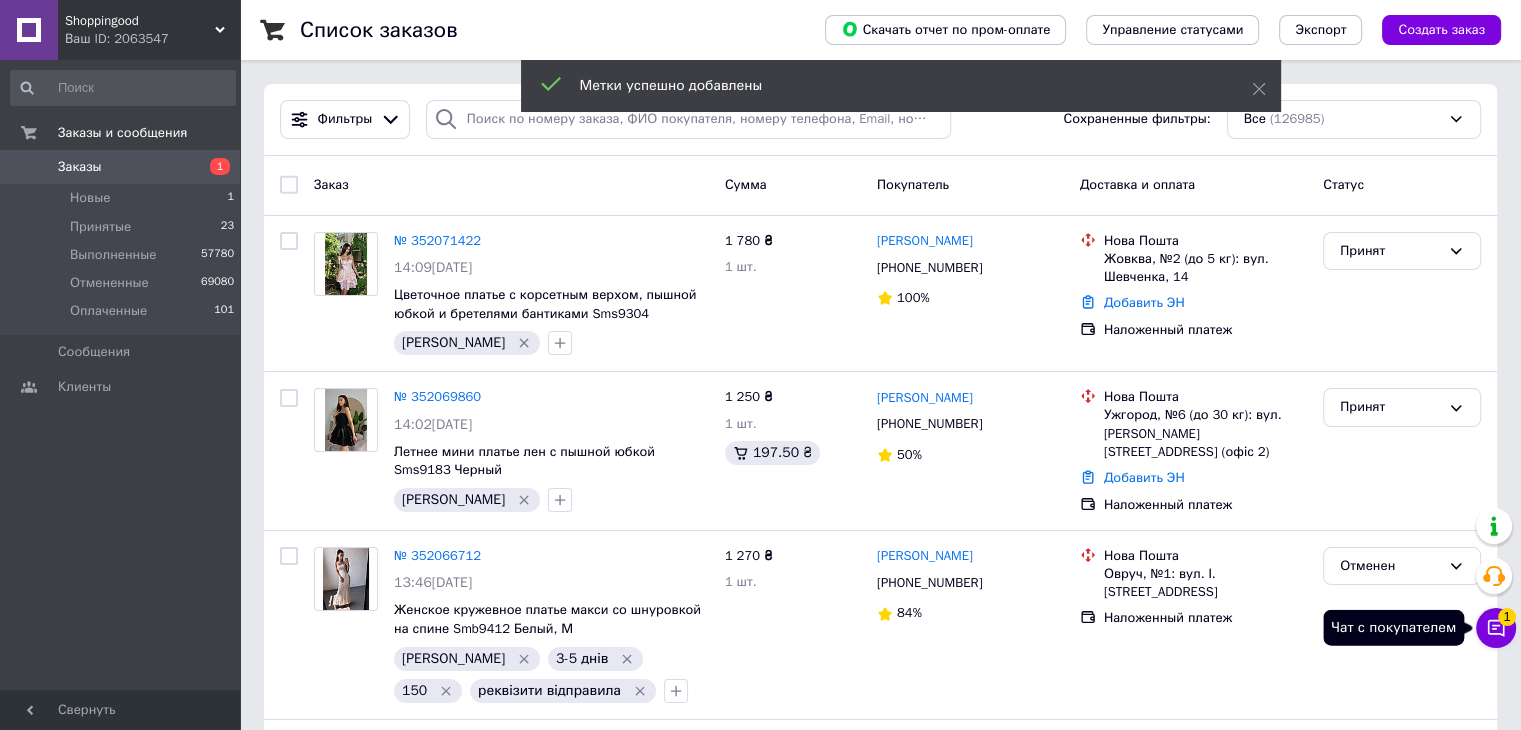 click on "Чат с покупателем 1" at bounding box center (1496, 628) 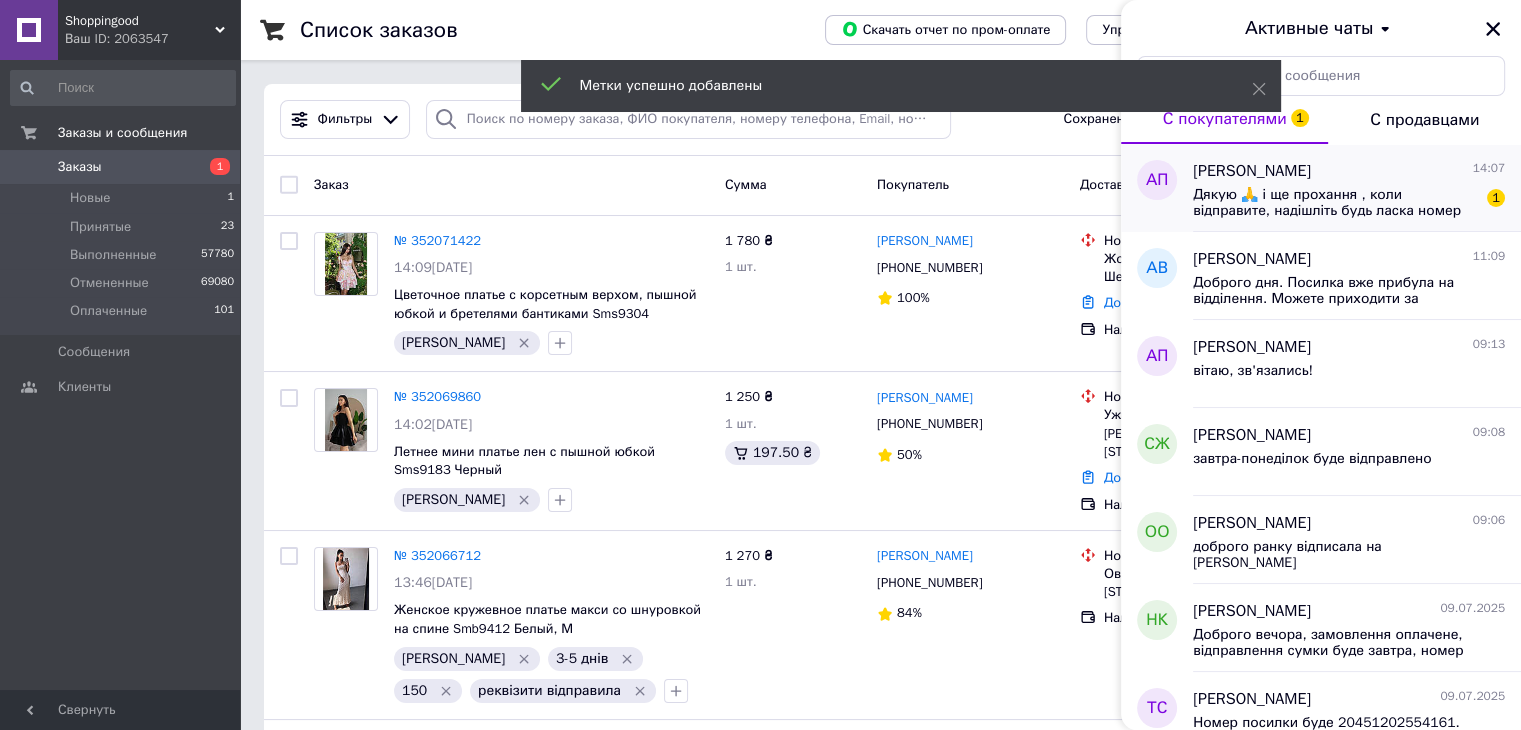click on "Дякую 🙏 і ще прохання , коли відправите, надішліть будь ласка номер накладної у чат, так як буде приймати інша людина і я хочу проконтролювати щоб забрала вчасно" at bounding box center (1335, 203) 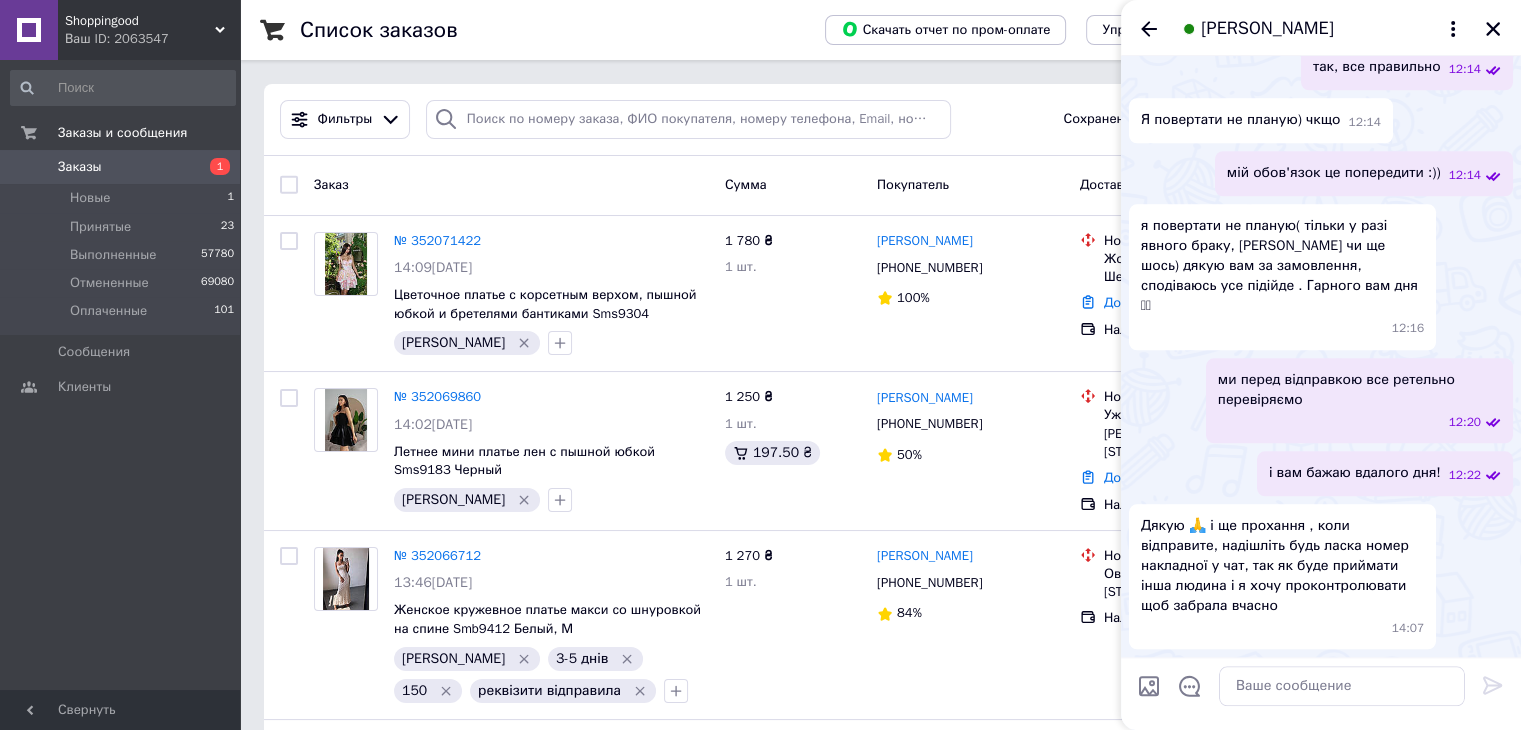 scroll, scrollTop: 2544, scrollLeft: 0, axis: vertical 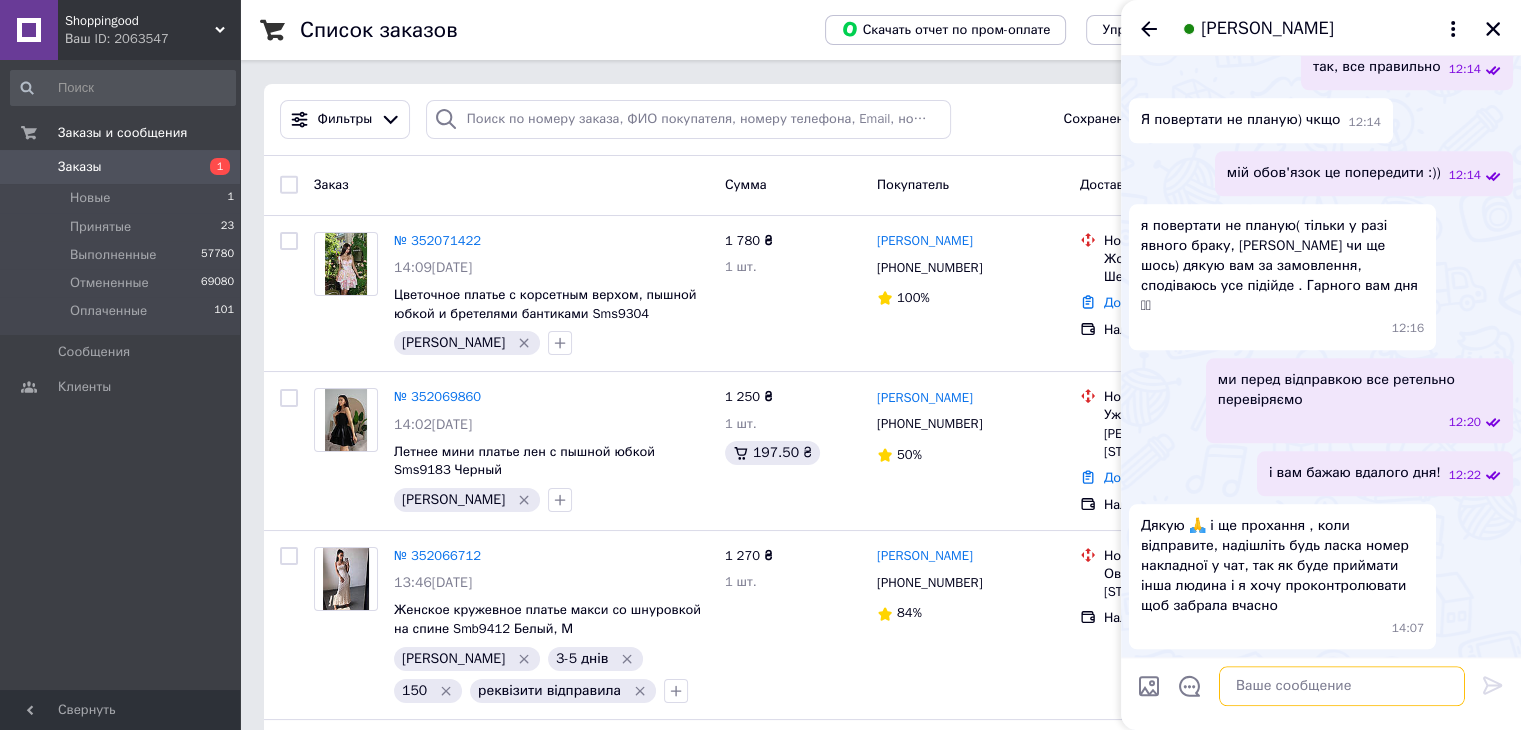 click at bounding box center (1342, 686) 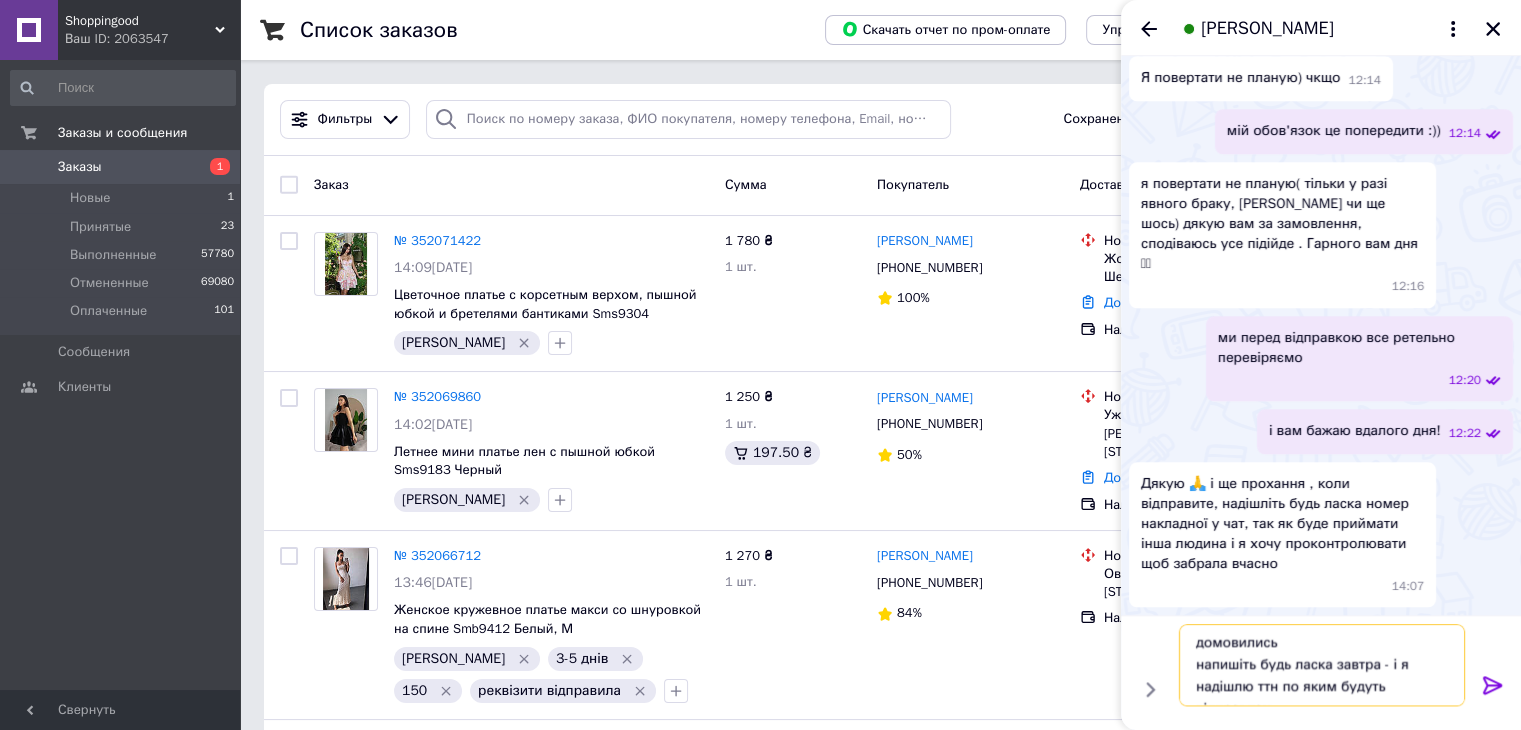 scroll, scrollTop: 13, scrollLeft: 0, axis: vertical 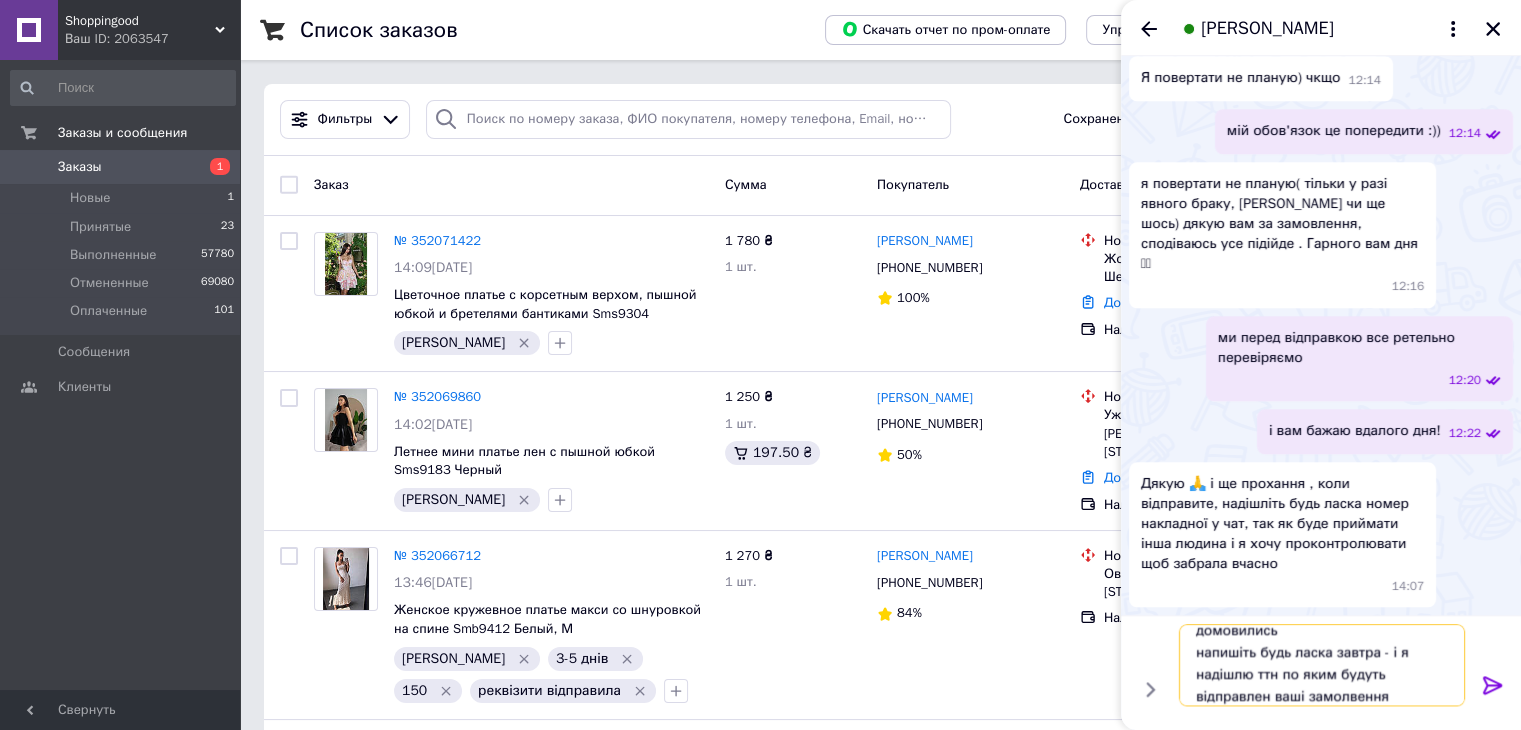 click on "домовились
напишіть будь ласка завтра - і я надішлю ттн по яким будуть відправлен ваші замолвення" at bounding box center [1322, 665] 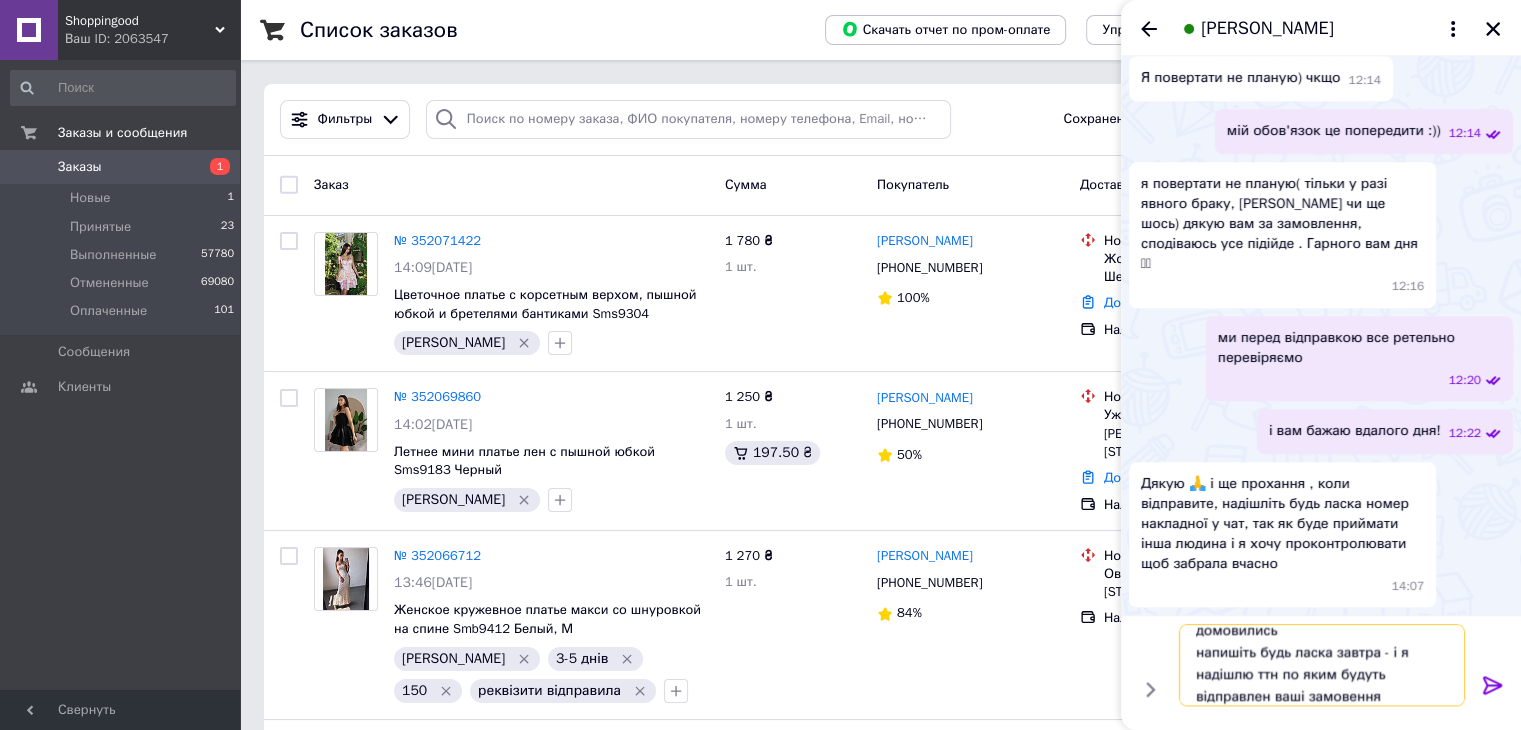 type on "домовились
напишіть будь ласка завтра - і я надішлю ттн по яким будуть відправлен ваші замовлення" 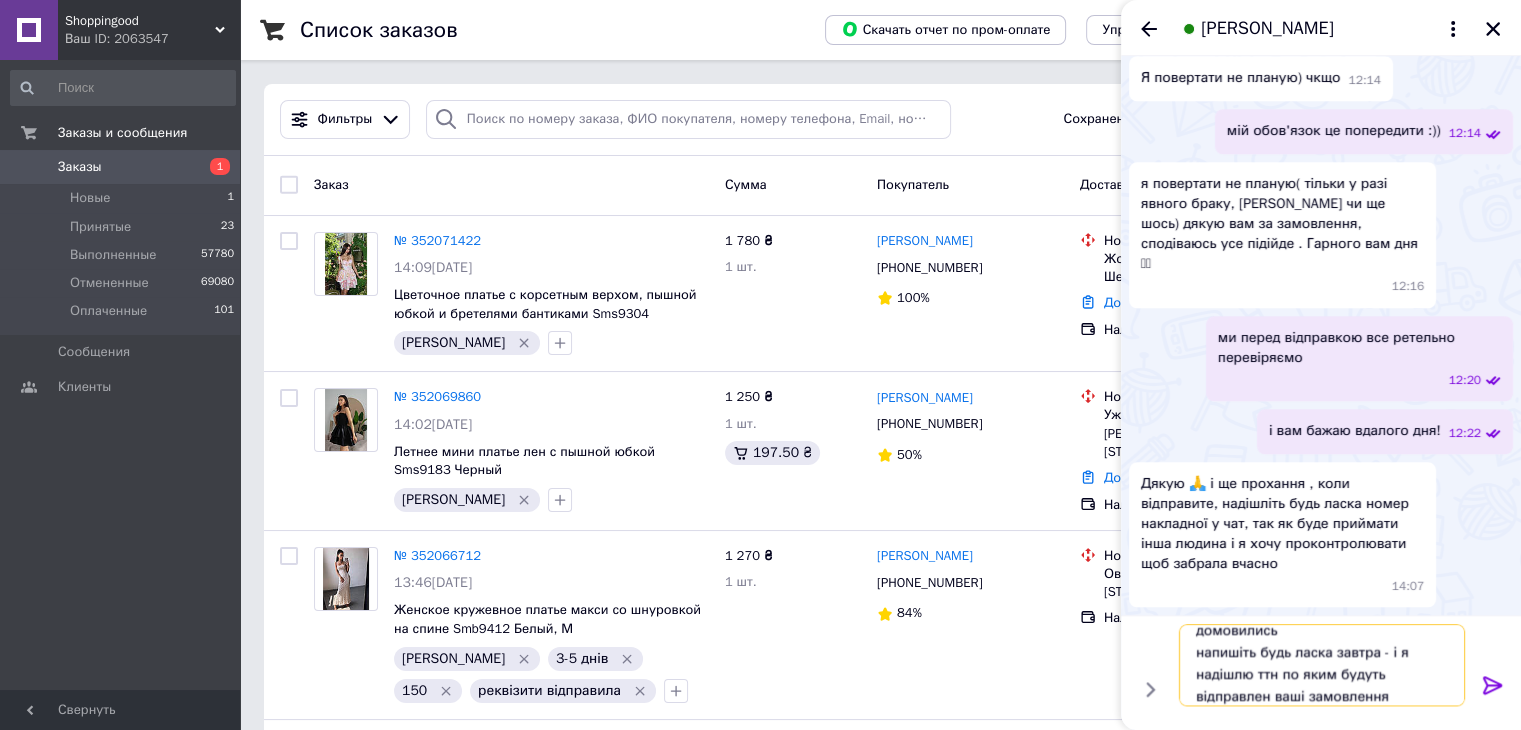 type 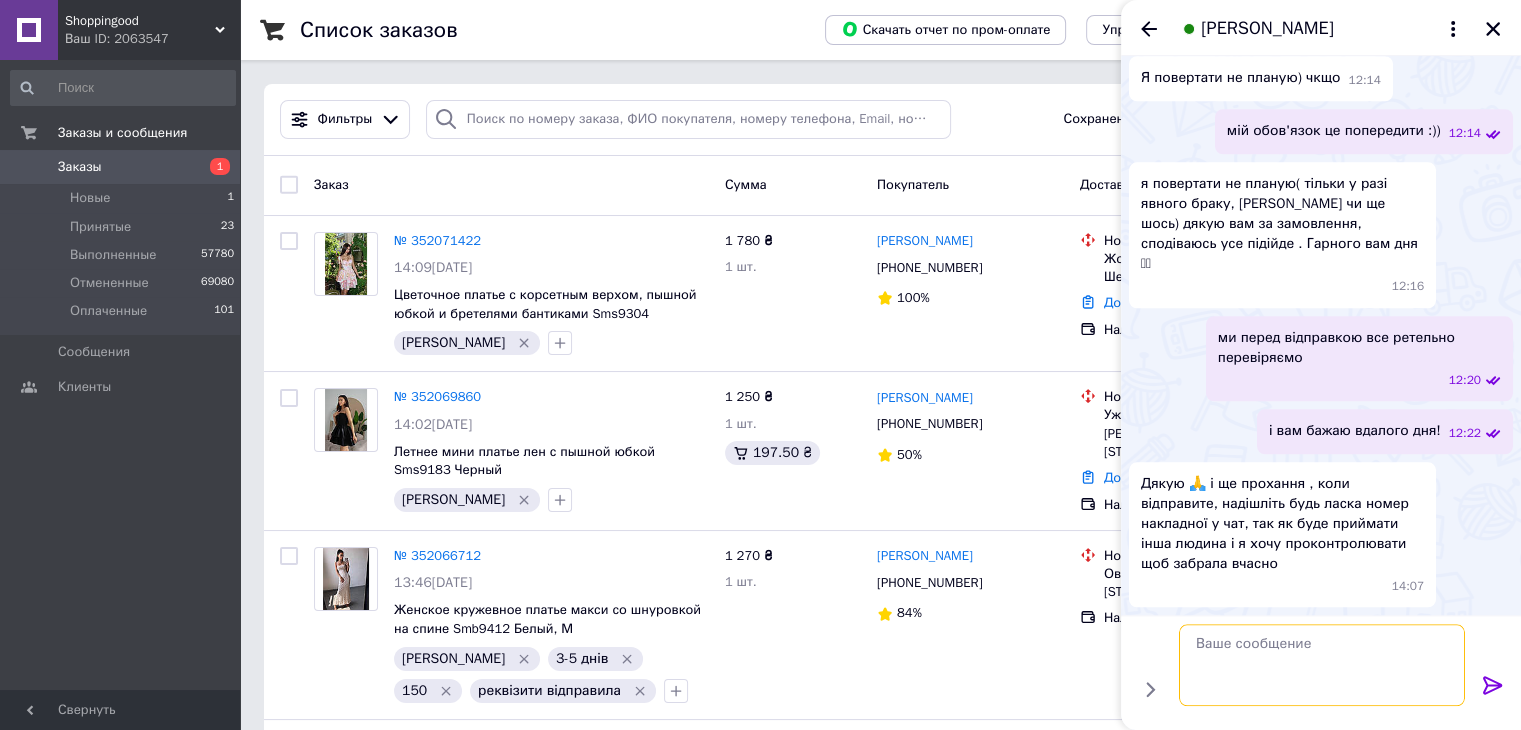 scroll, scrollTop: 0, scrollLeft: 0, axis: both 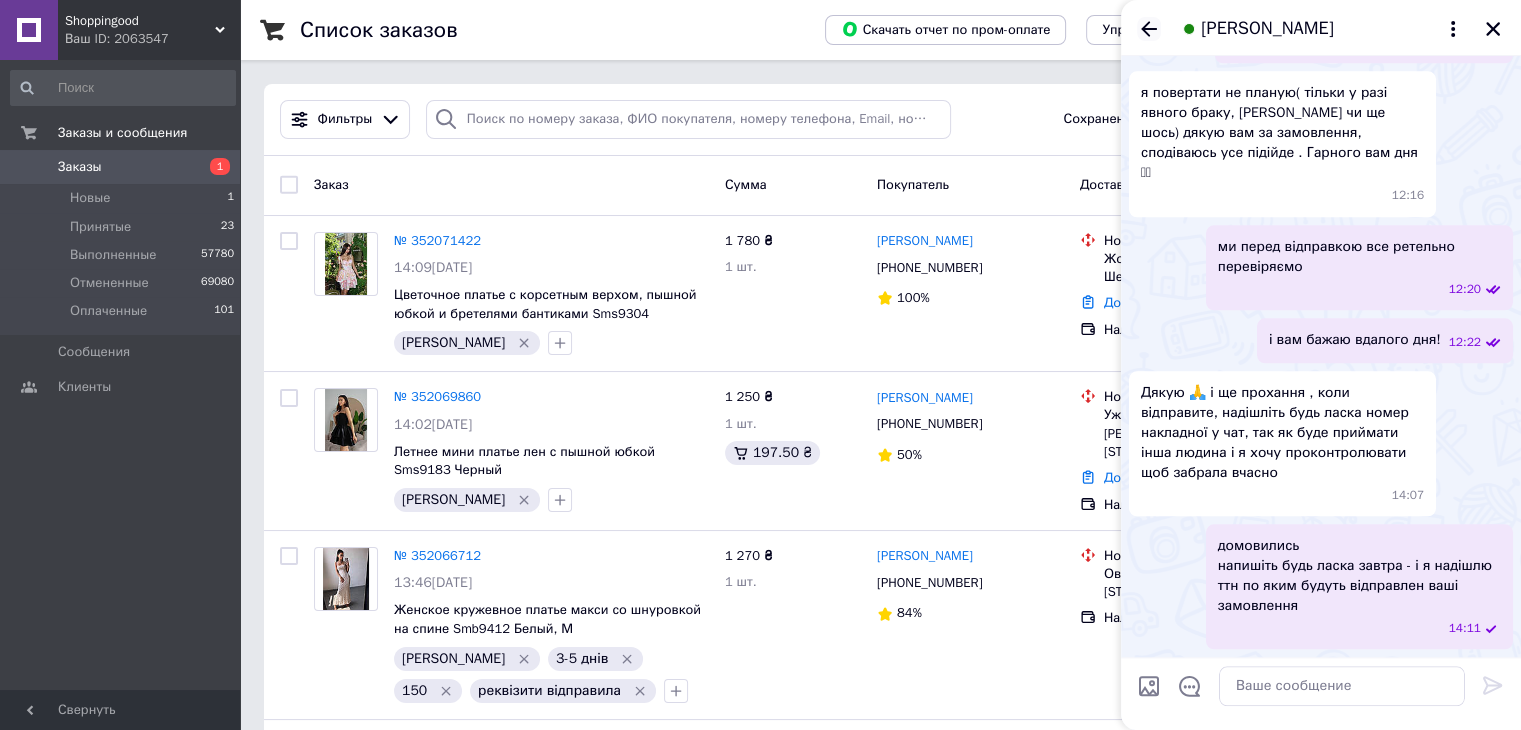 click 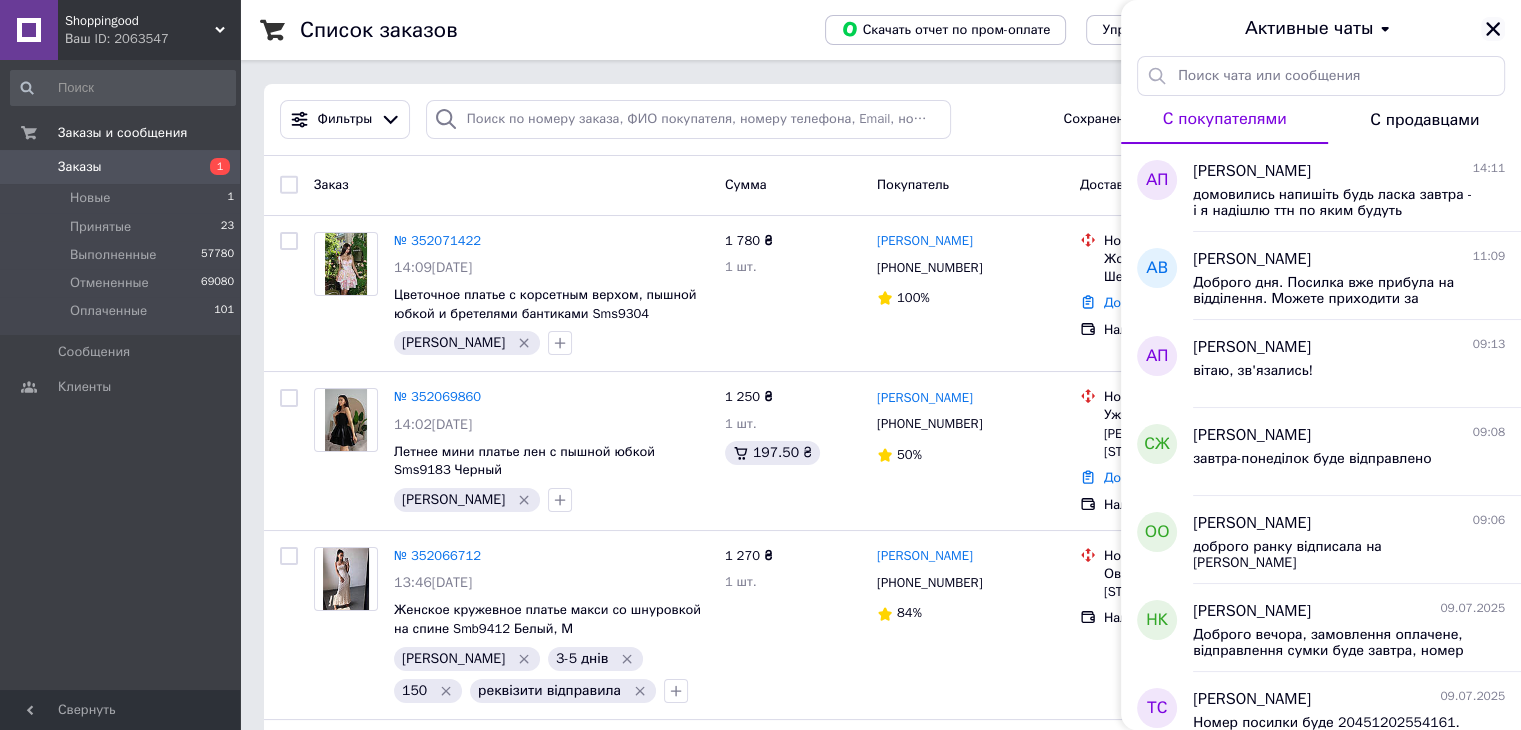 click 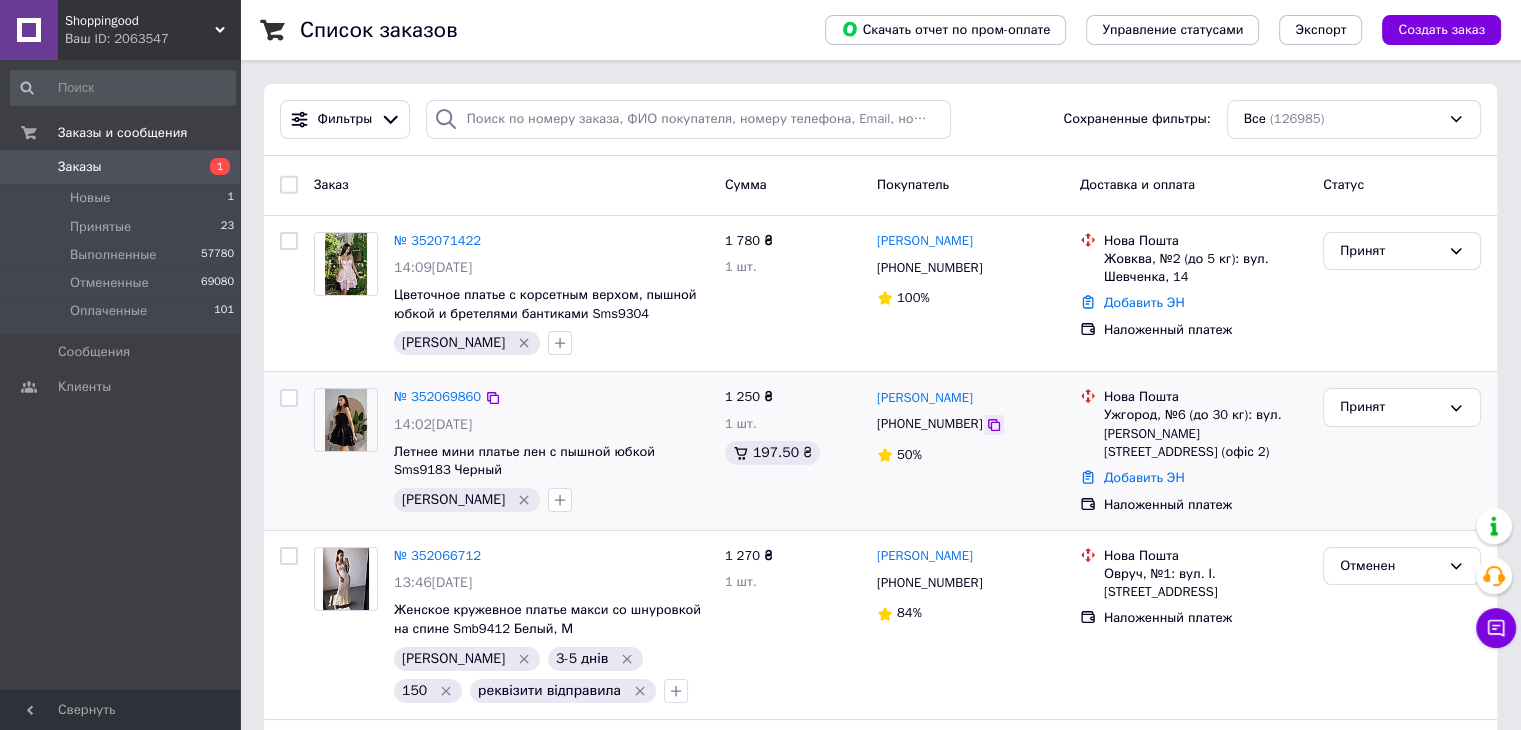 click 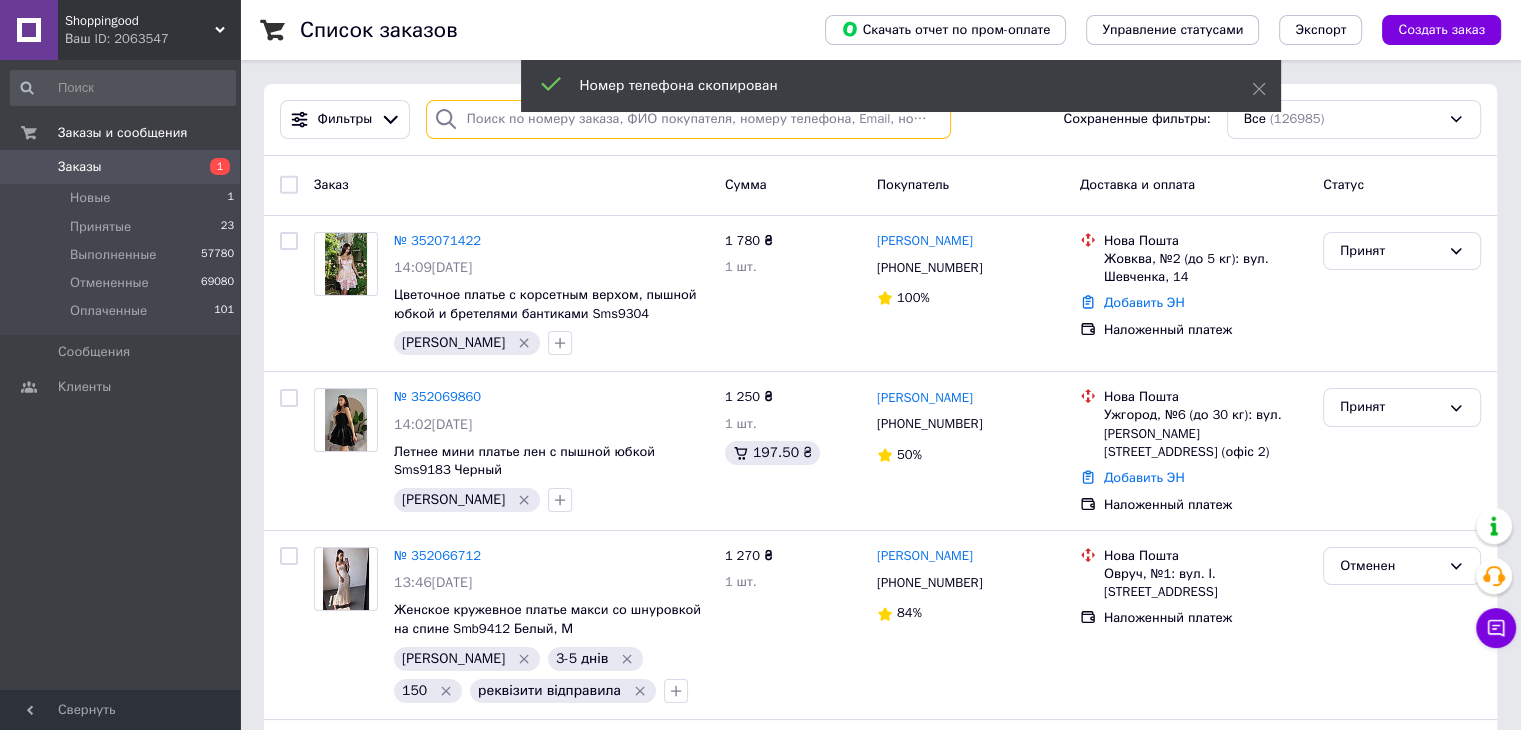 click at bounding box center (688, 119) 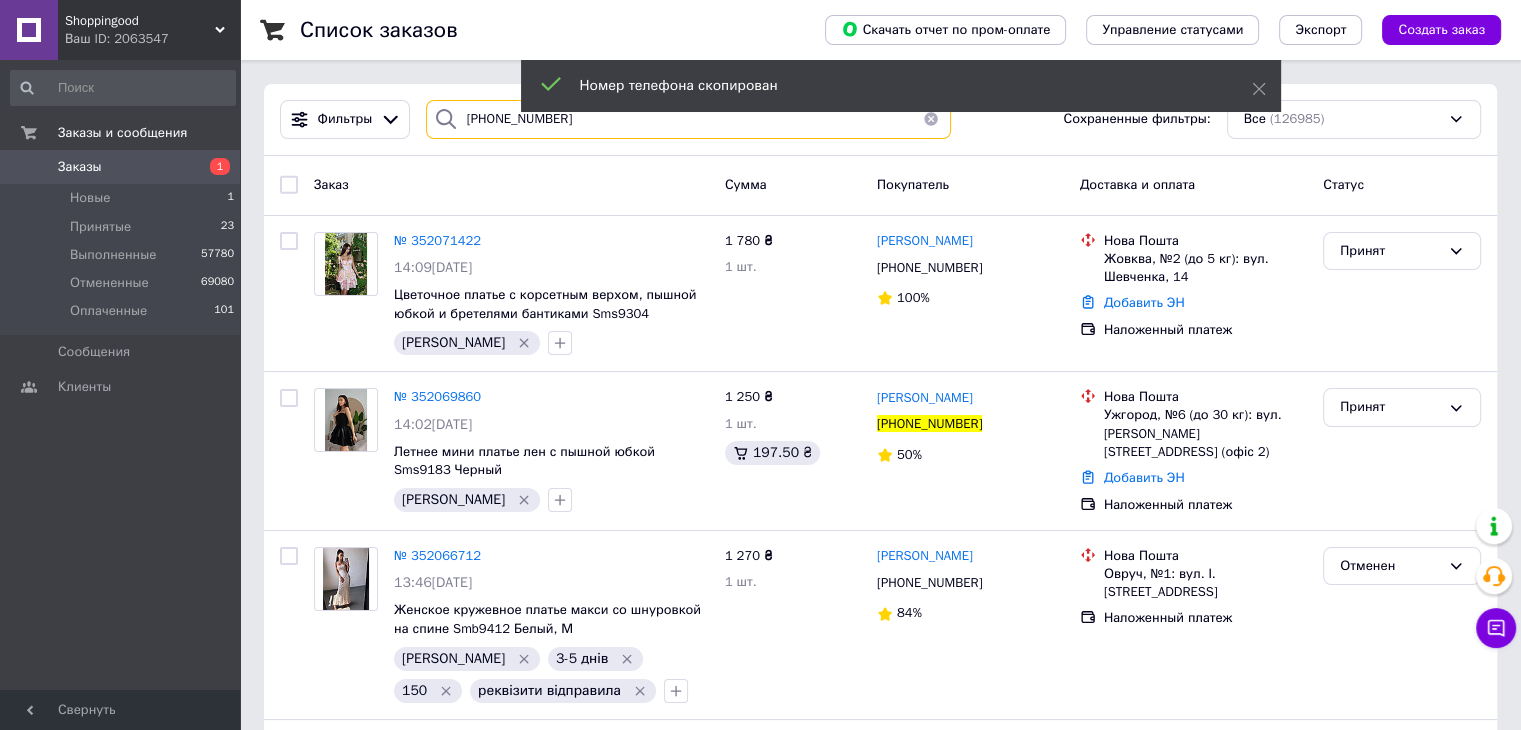type on "[PHONE_NUMBER]" 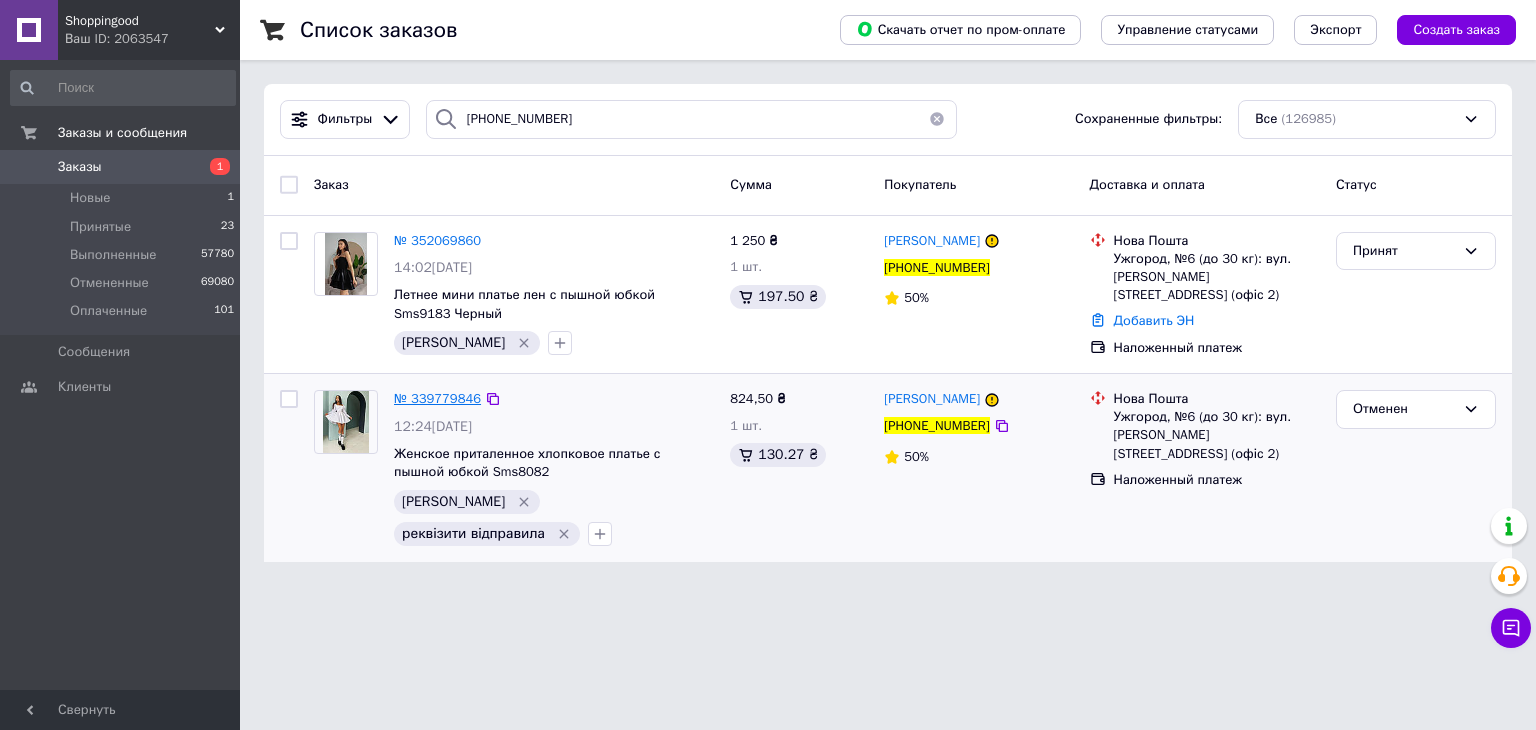 click on "№ 339779846" at bounding box center [437, 398] 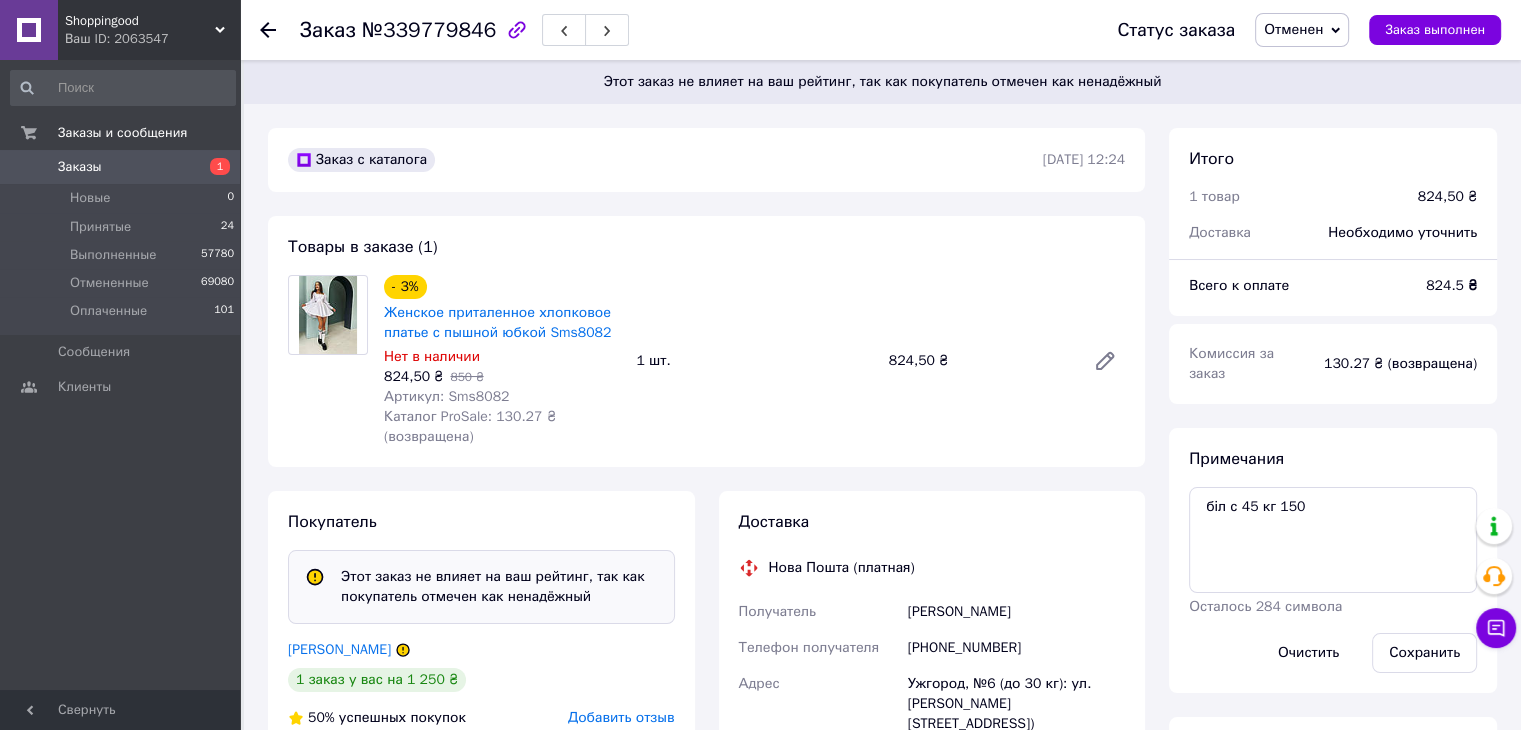 click 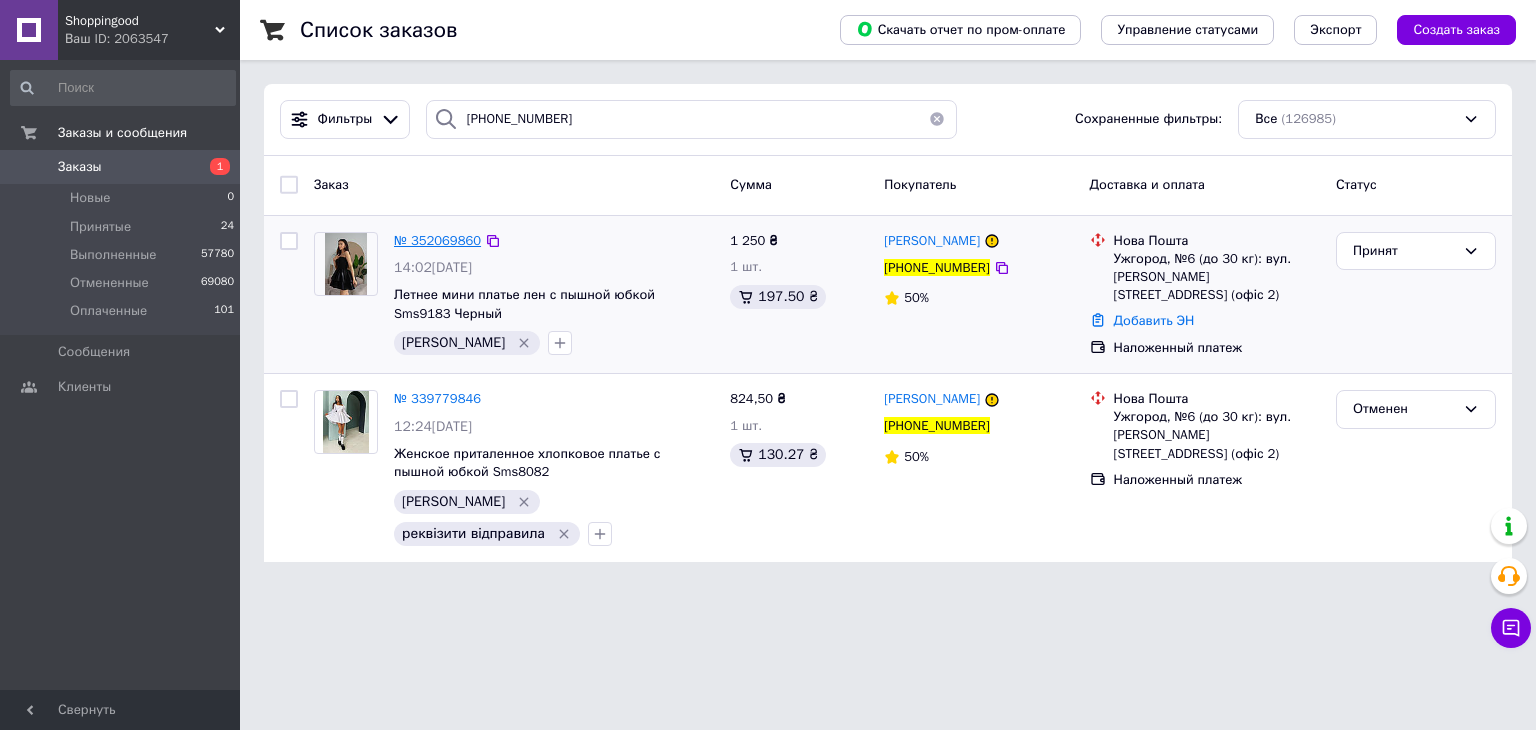 click on "№ 352069860" at bounding box center (437, 240) 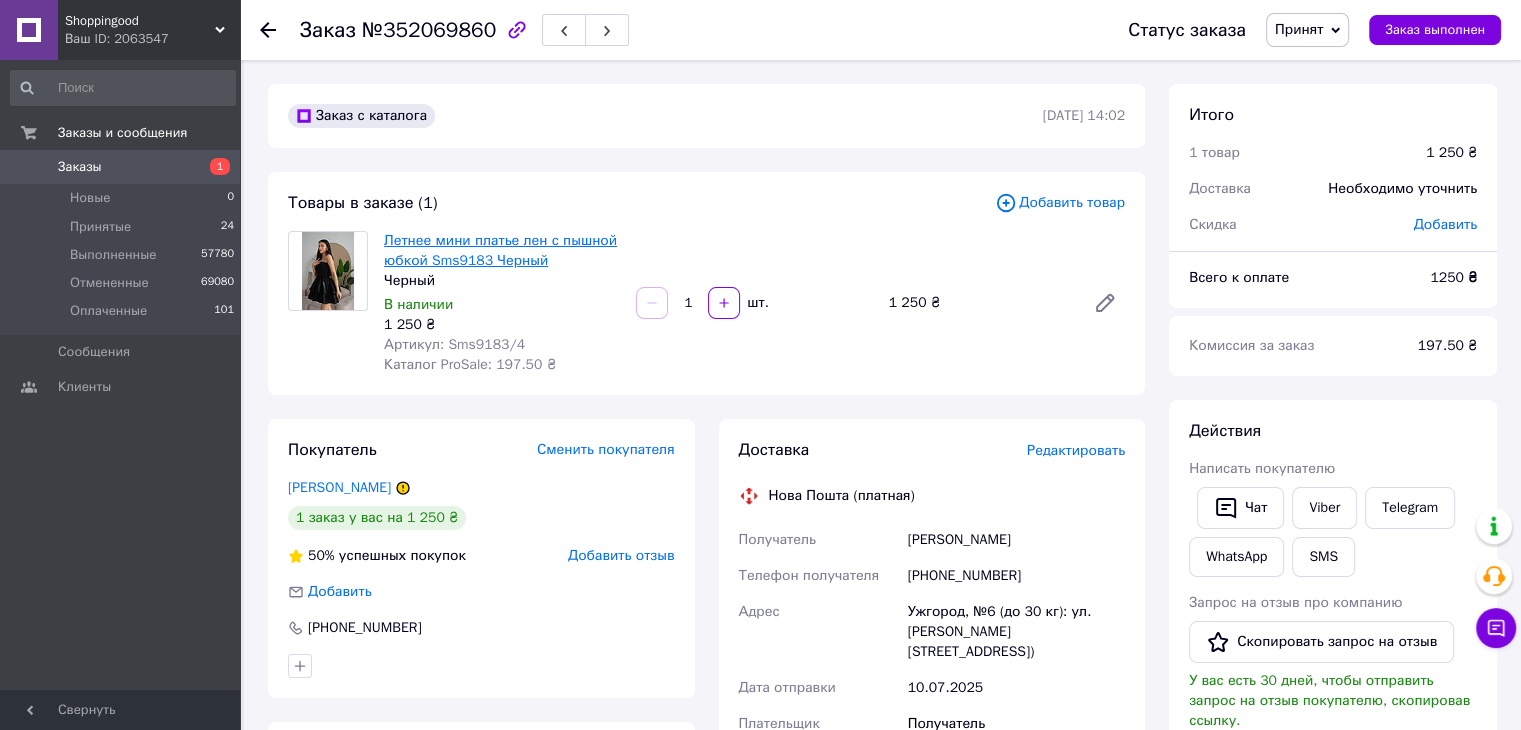 click on "Летнее мини платье лен с пышной юбкой  Sms9183 Черный" at bounding box center (500, 250) 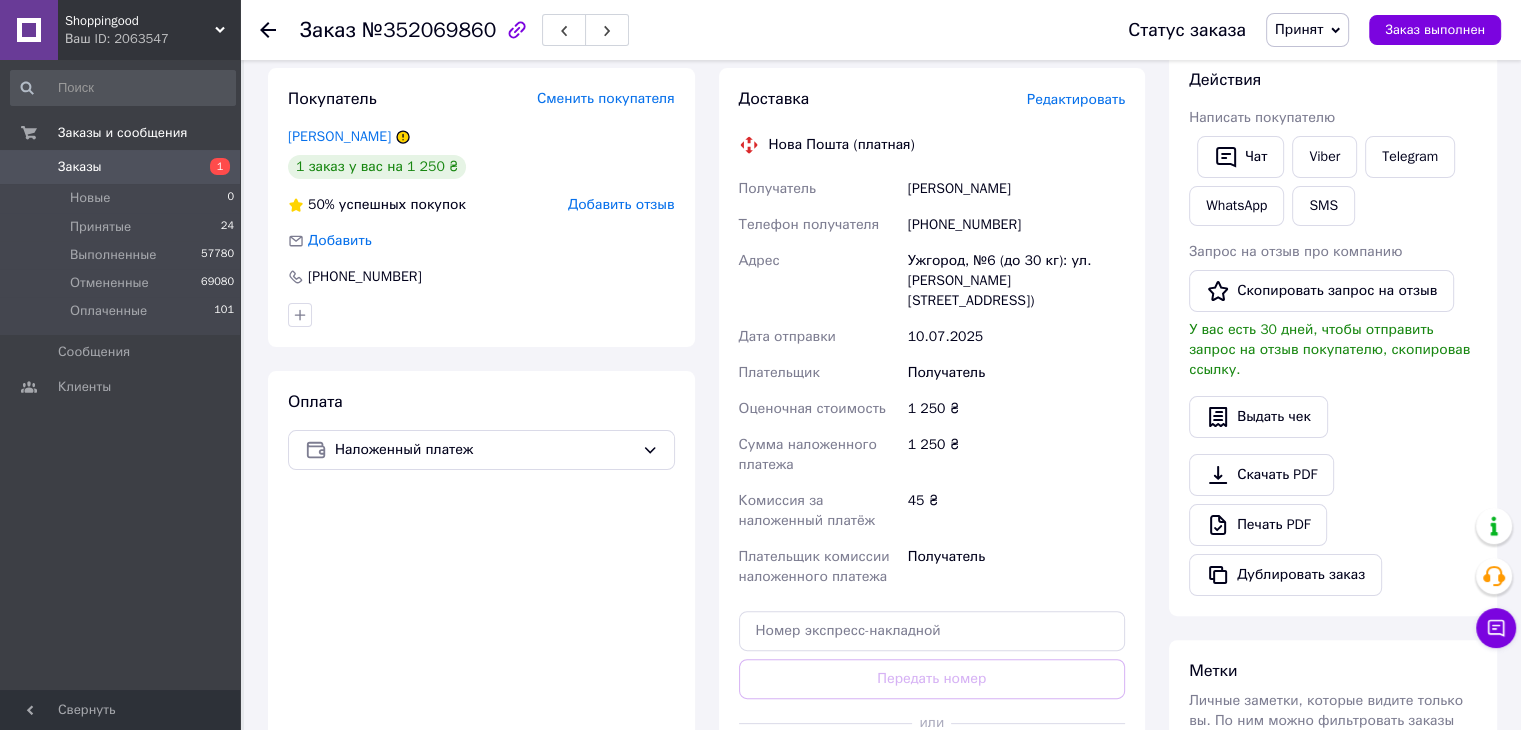 scroll, scrollTop: 735, scrollLeft: 0, axis: vertical 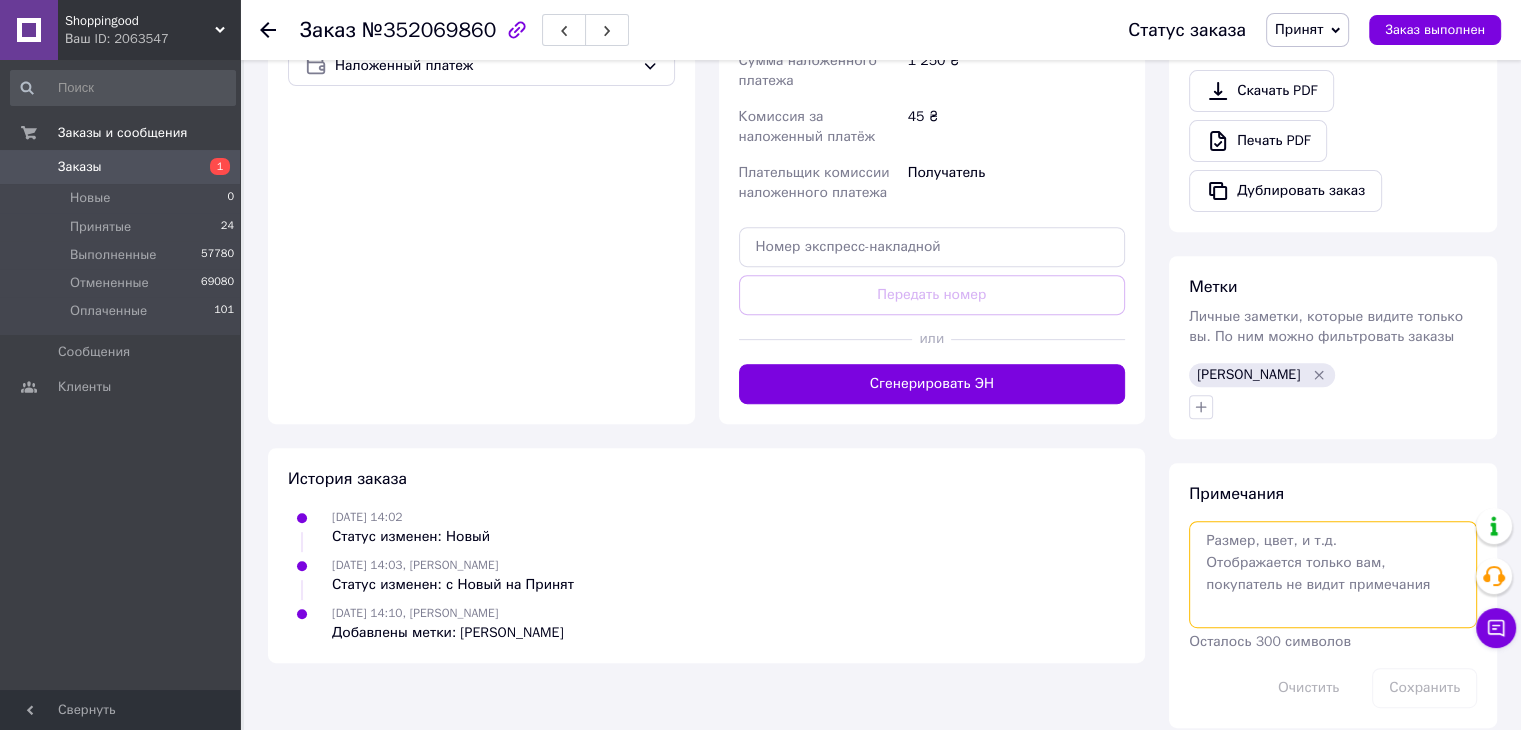 click at bounding box center [1333, 574] 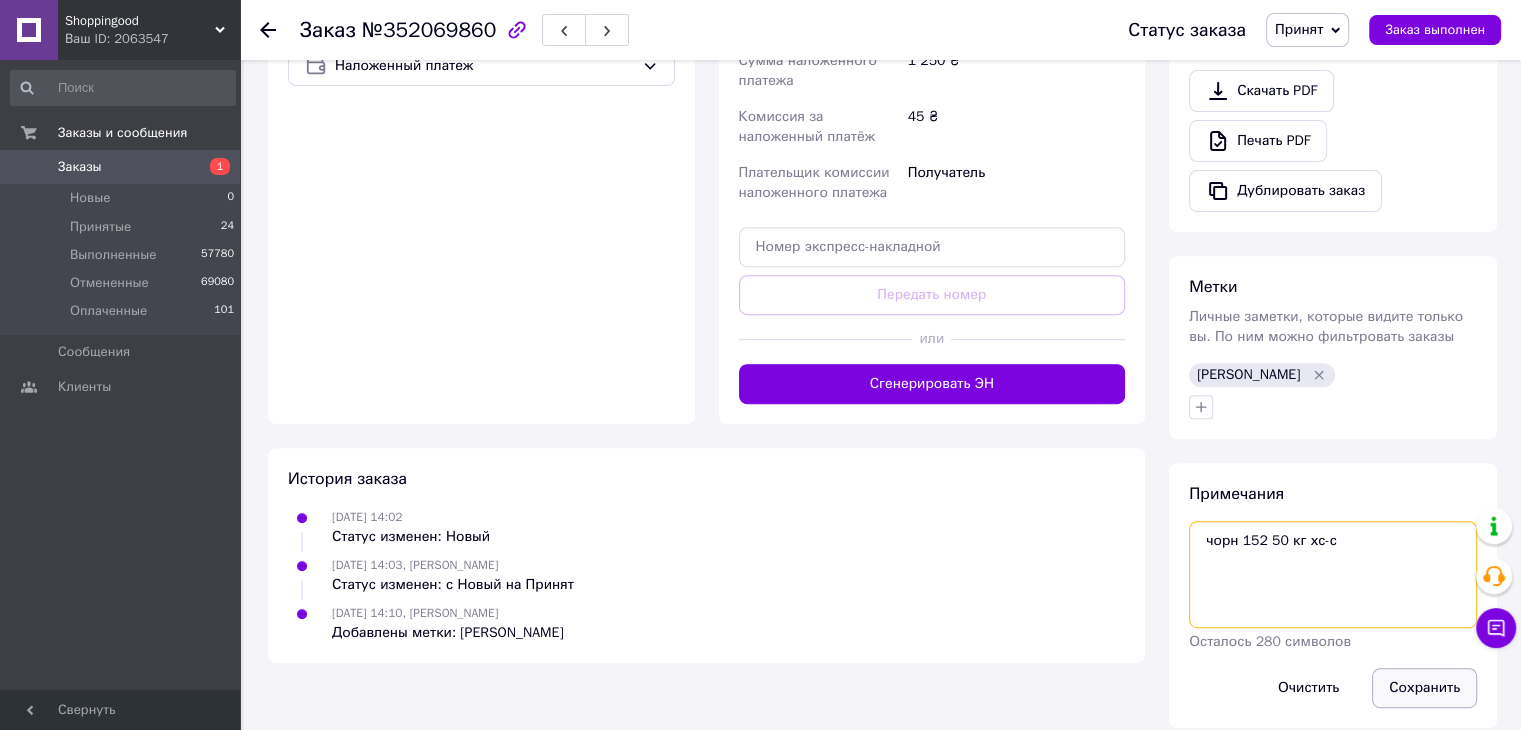 type on "чорн 152 50 кг хс-с" 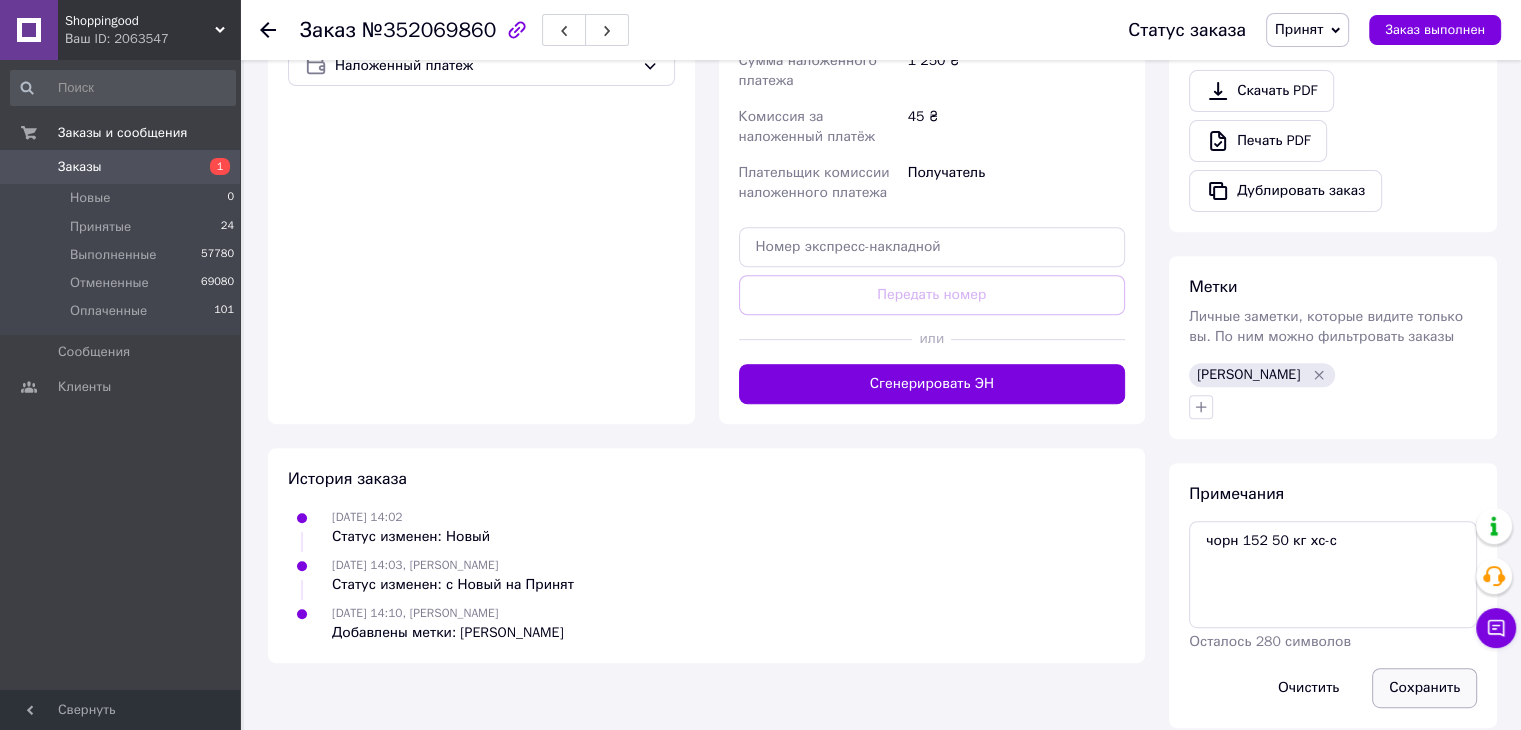 click on "Сохранить" at bounding box center [1424, 688] 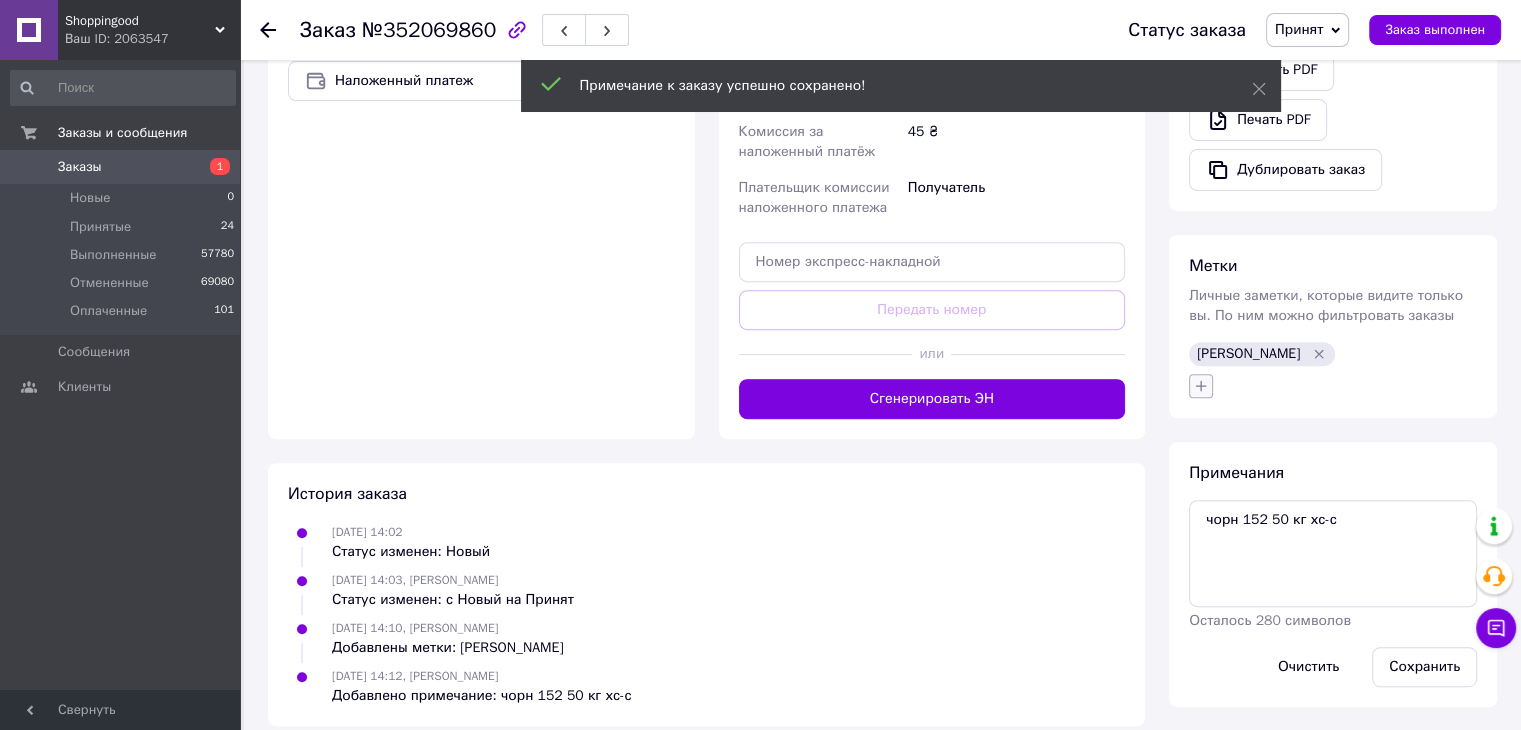 scroll, scrollTop: 735, scrollLeft: 0, axis: vertical 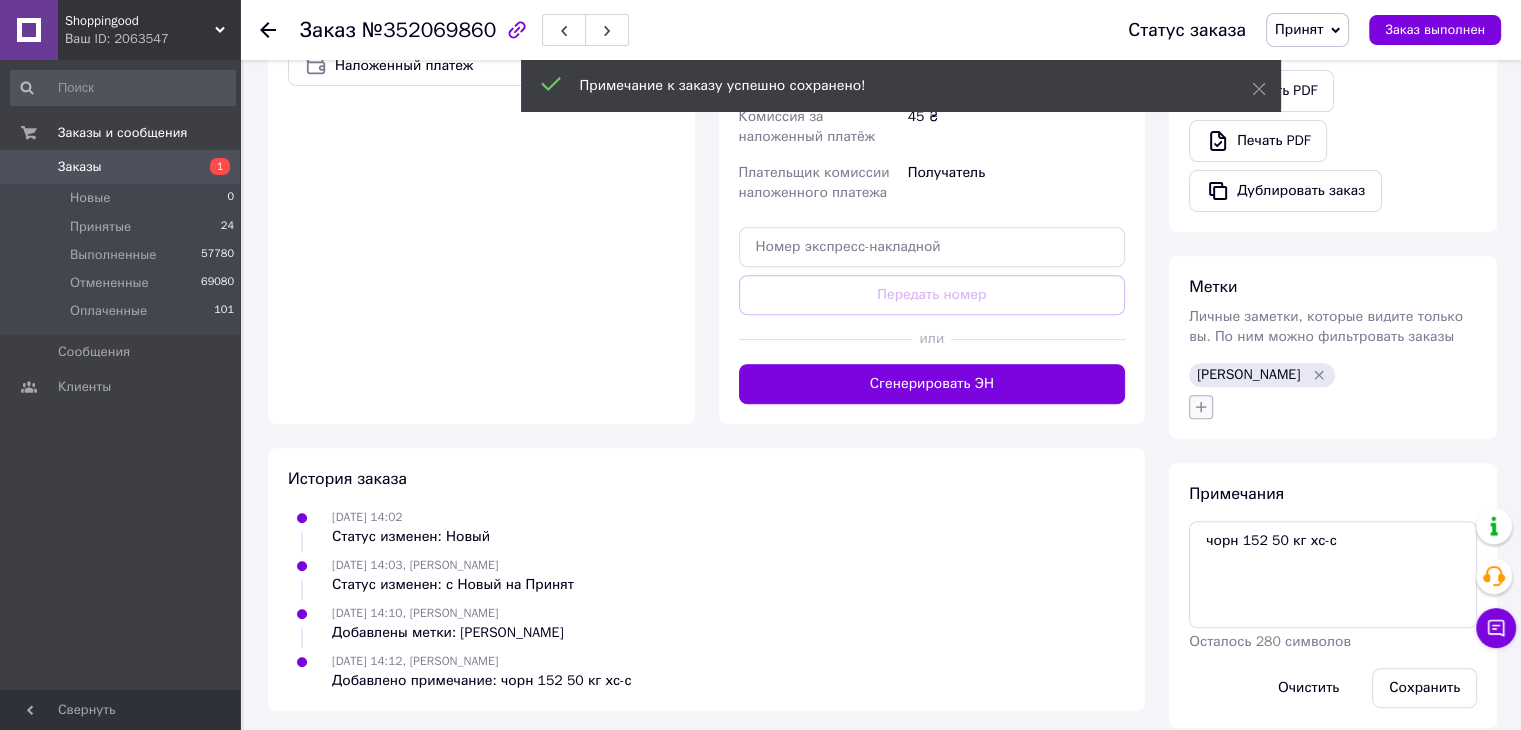 click 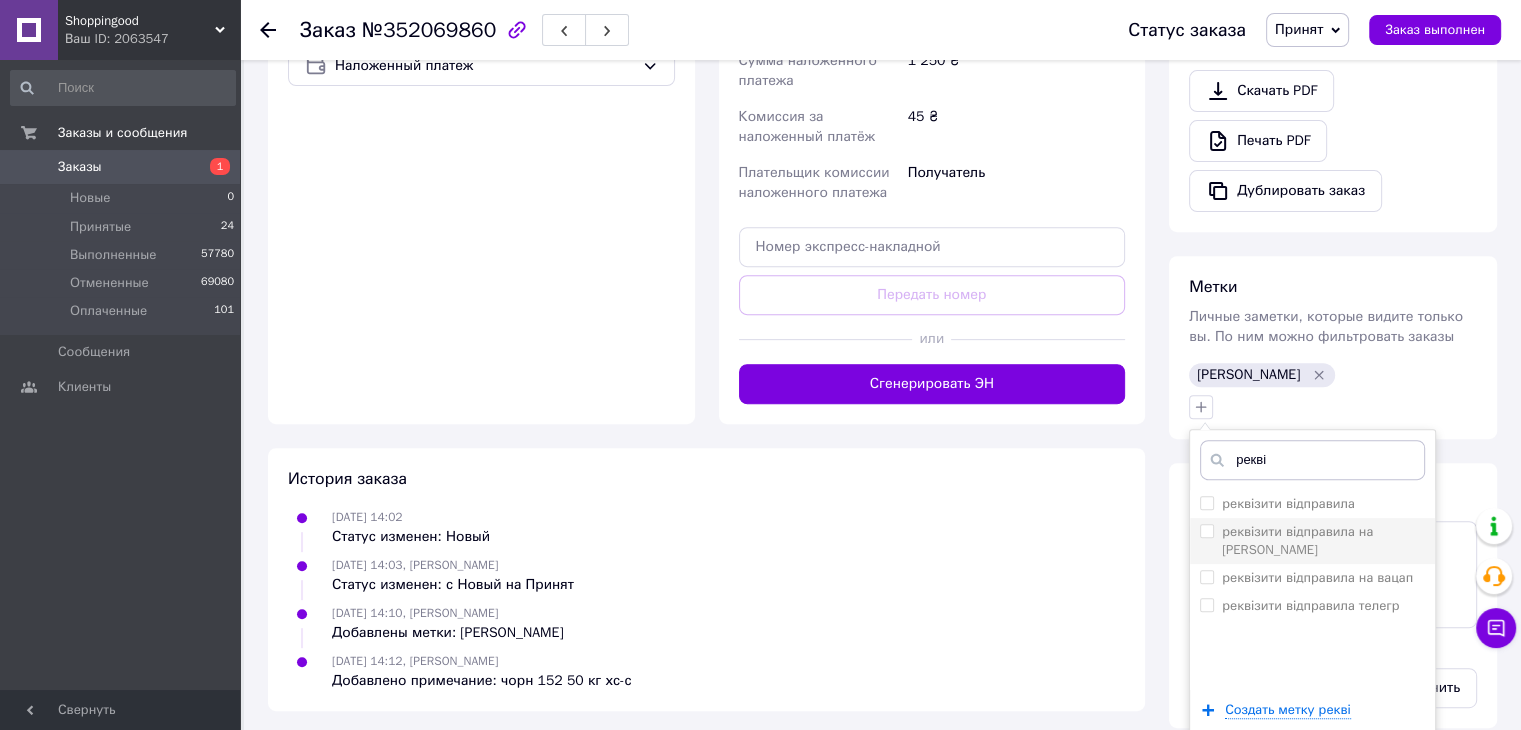 type on "рекві" 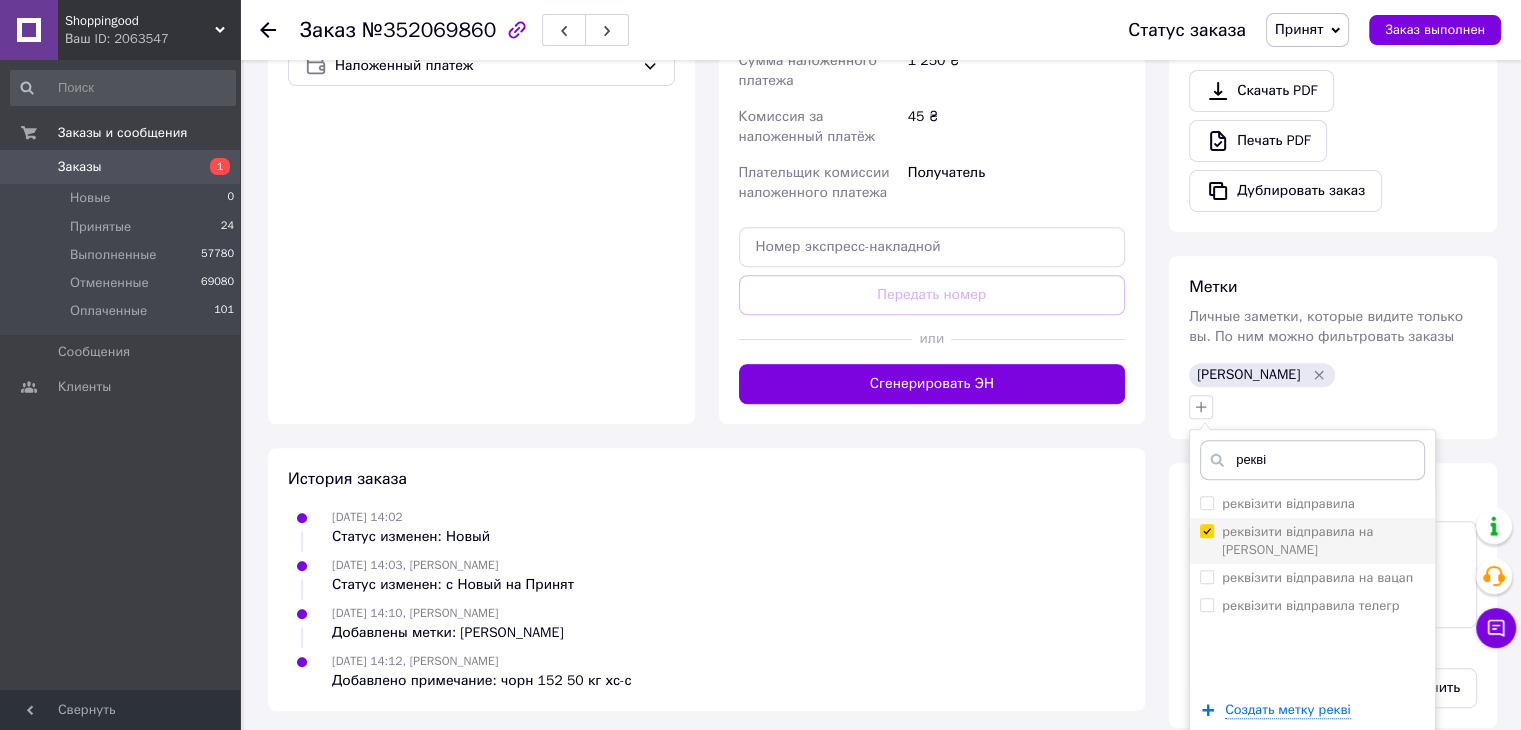 checkbox on "true" 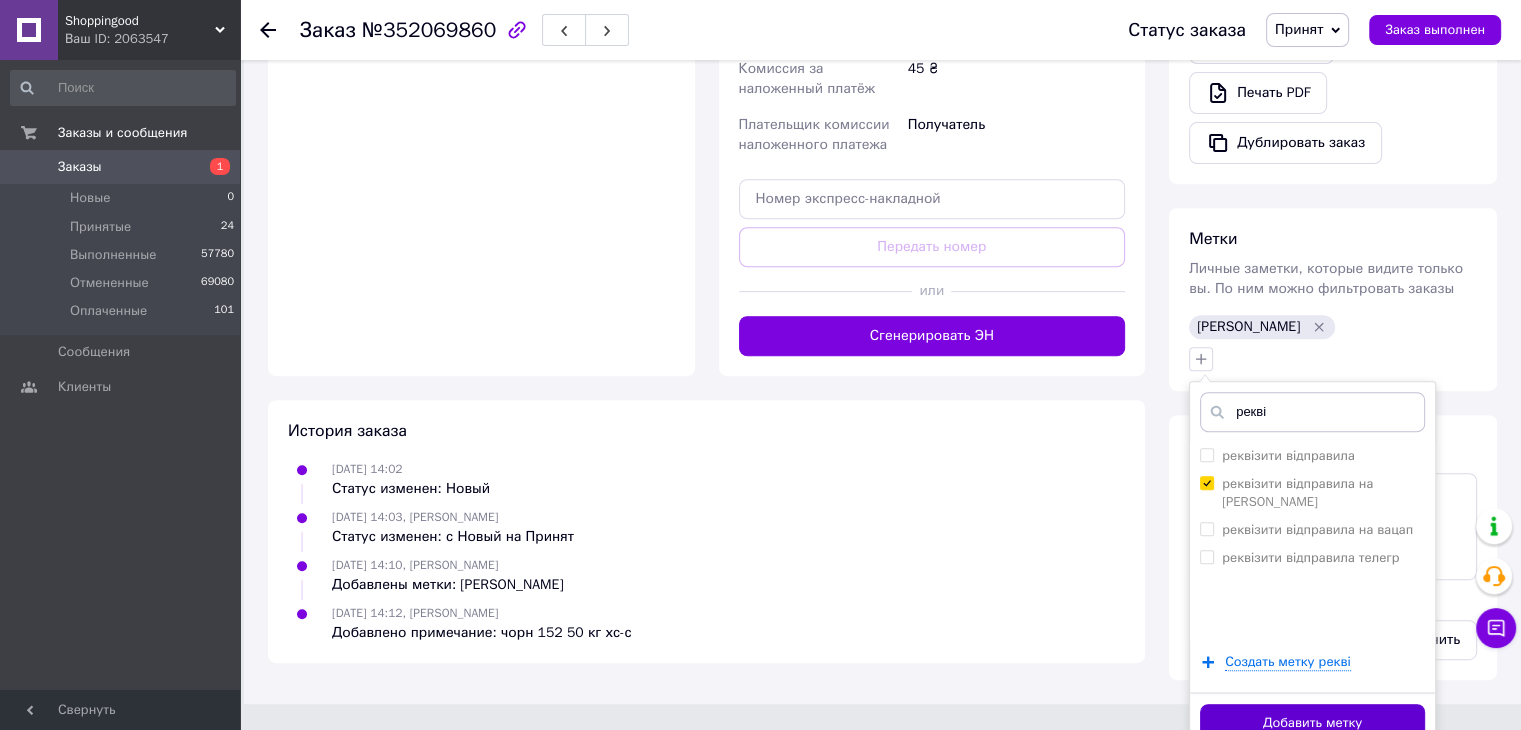 click on "Добавить метку" at bounding box center (1312, 723) 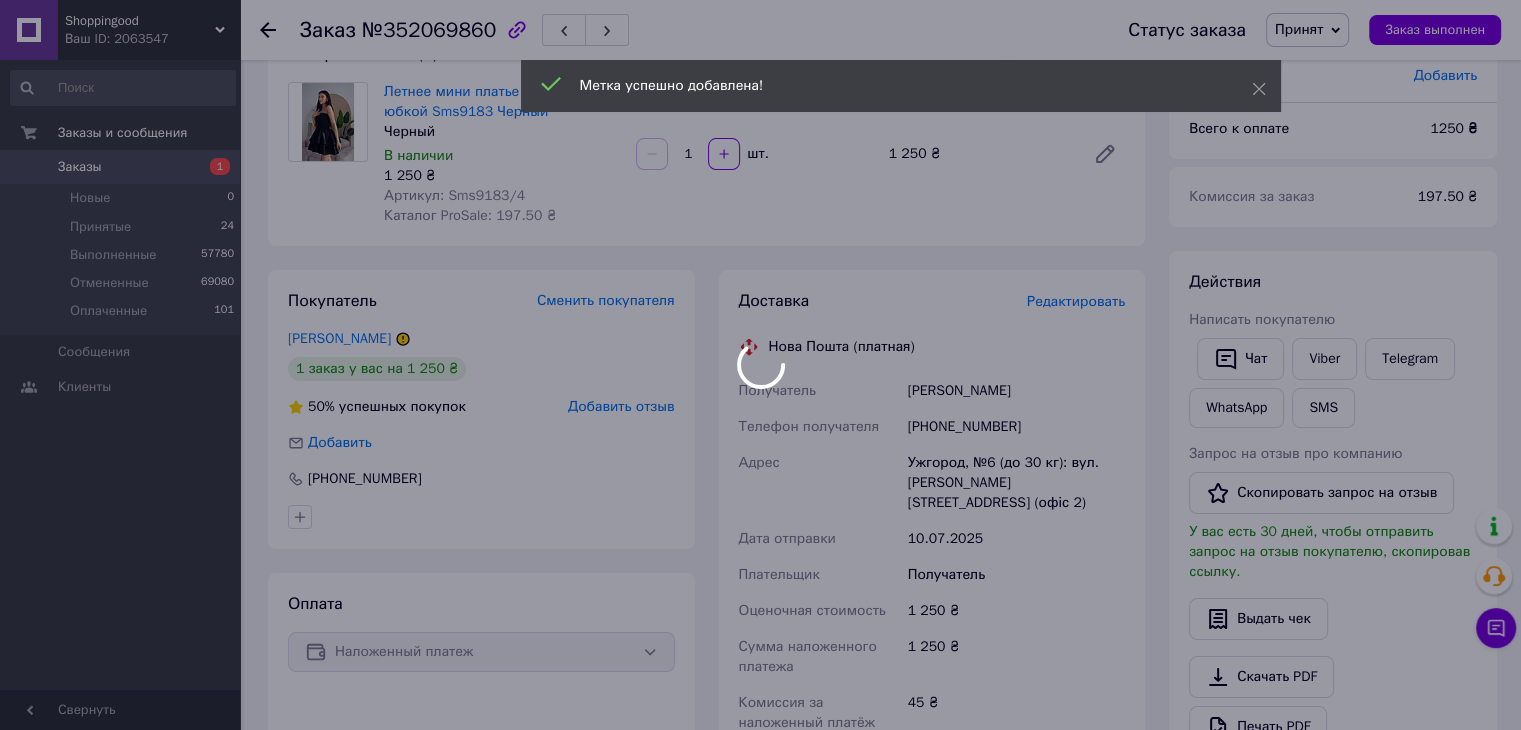 scroll, scrollTop: 146, scrollLeft: 0, axis: vertical 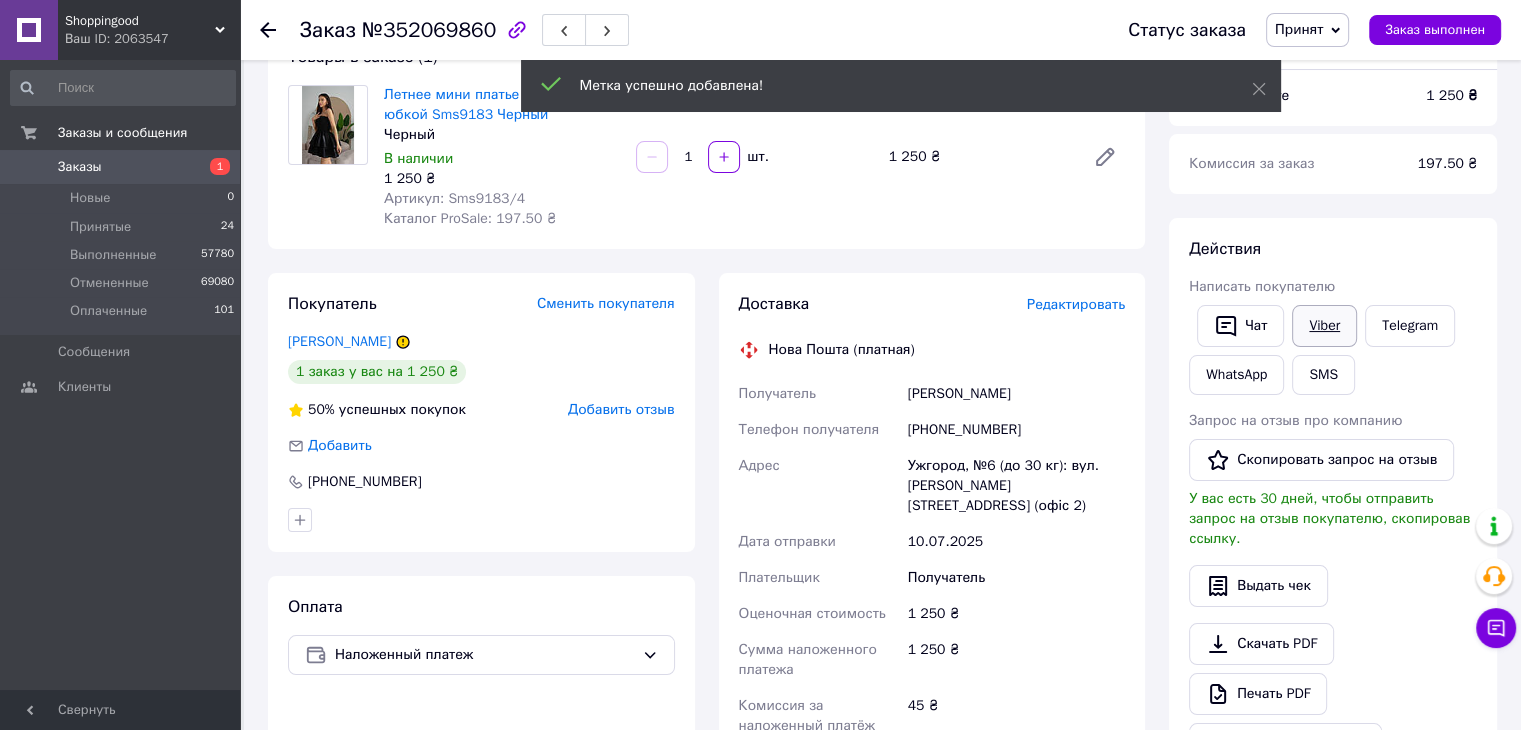 click on "Действия Написать покупателю   Чат Viber Telegram WhatsApp SMS Запрос на отзыв про компанию   Скопировать запрос на отзыв У вас есть 30 дней, чтобы отправить запрос на отзыв покупателю, скопировав ссылку.   Выдать чек   Скачать PDF   Печать PDF   Дублировать заказ" at bounding box center [1333, 501] 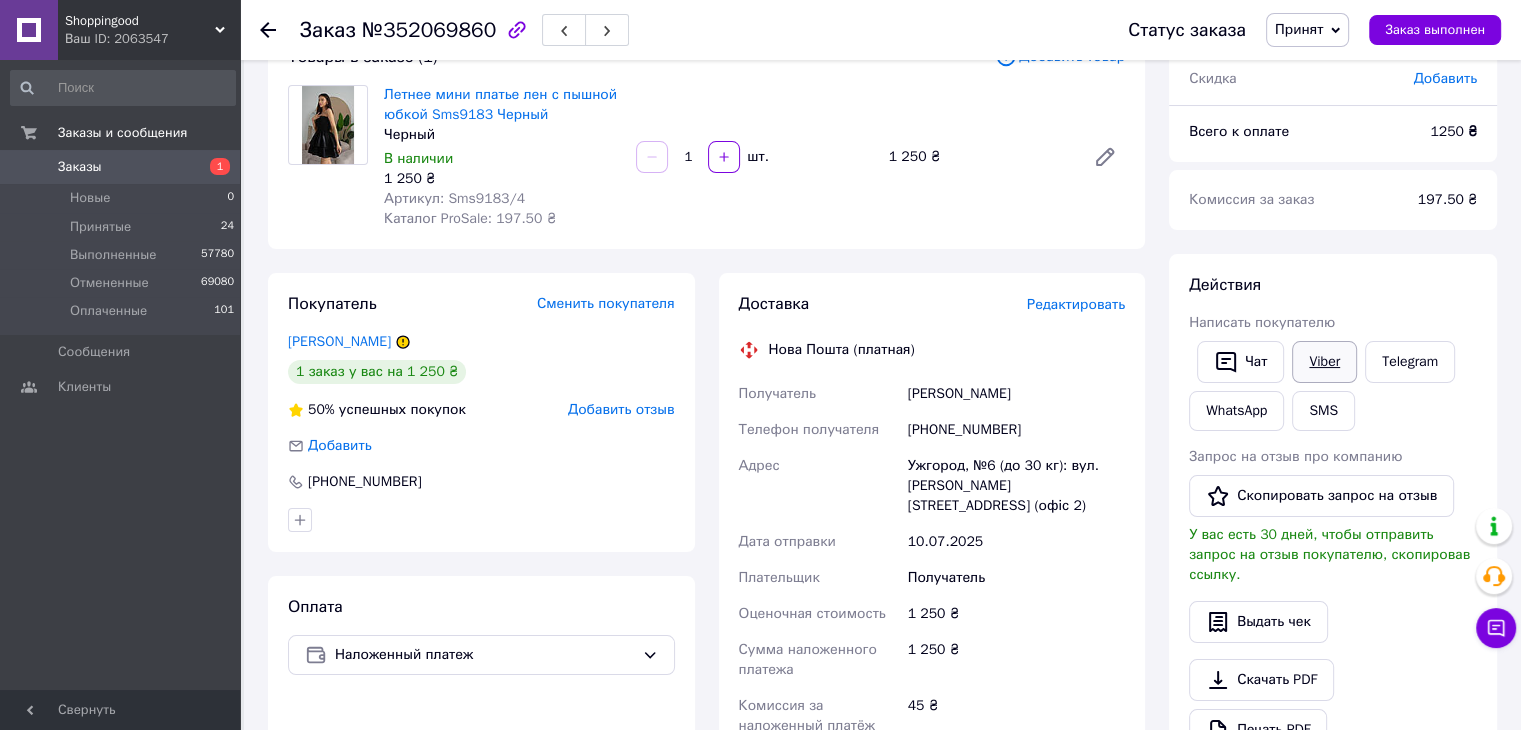 click on "Viber" at bounding box center [1324, 362] 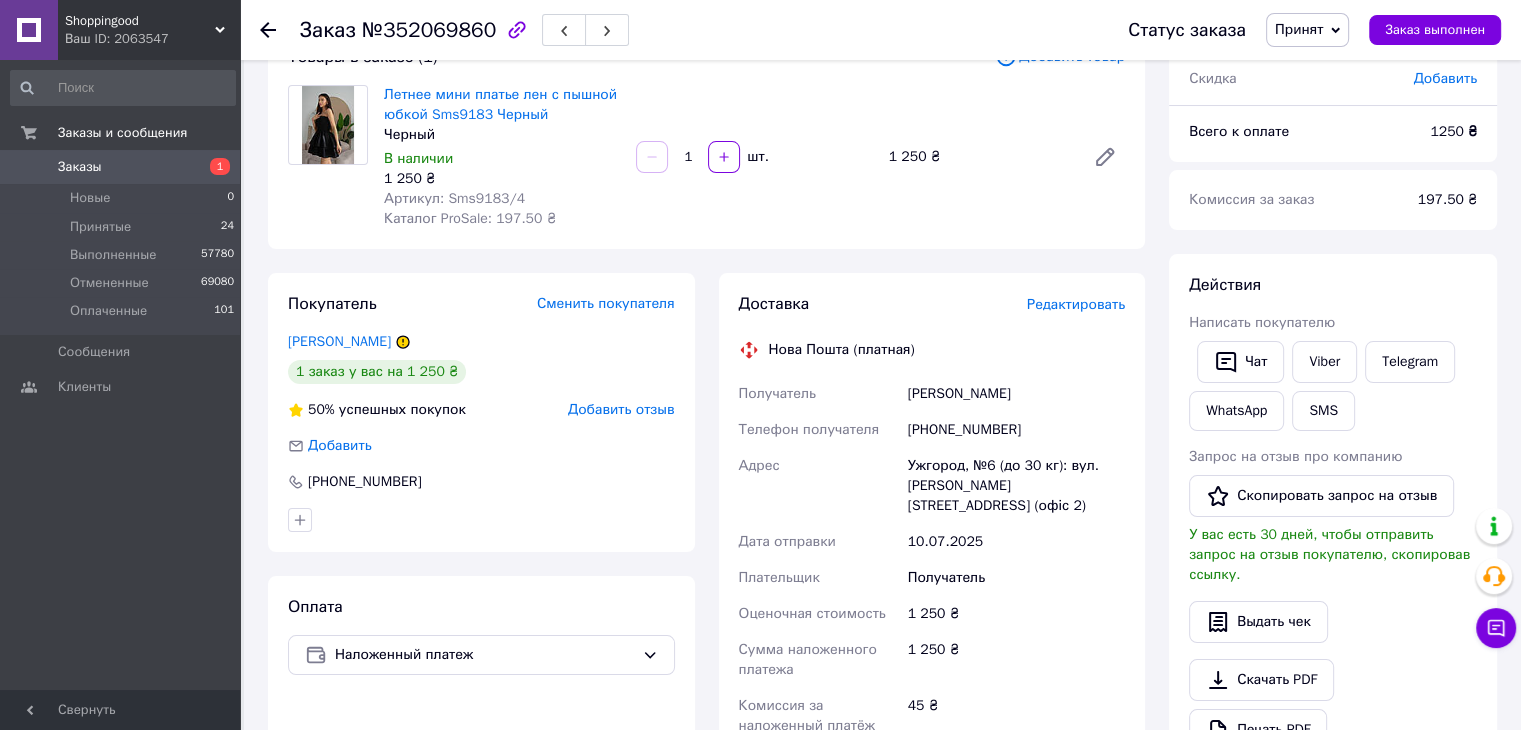 click at bounding box center (280, 30) 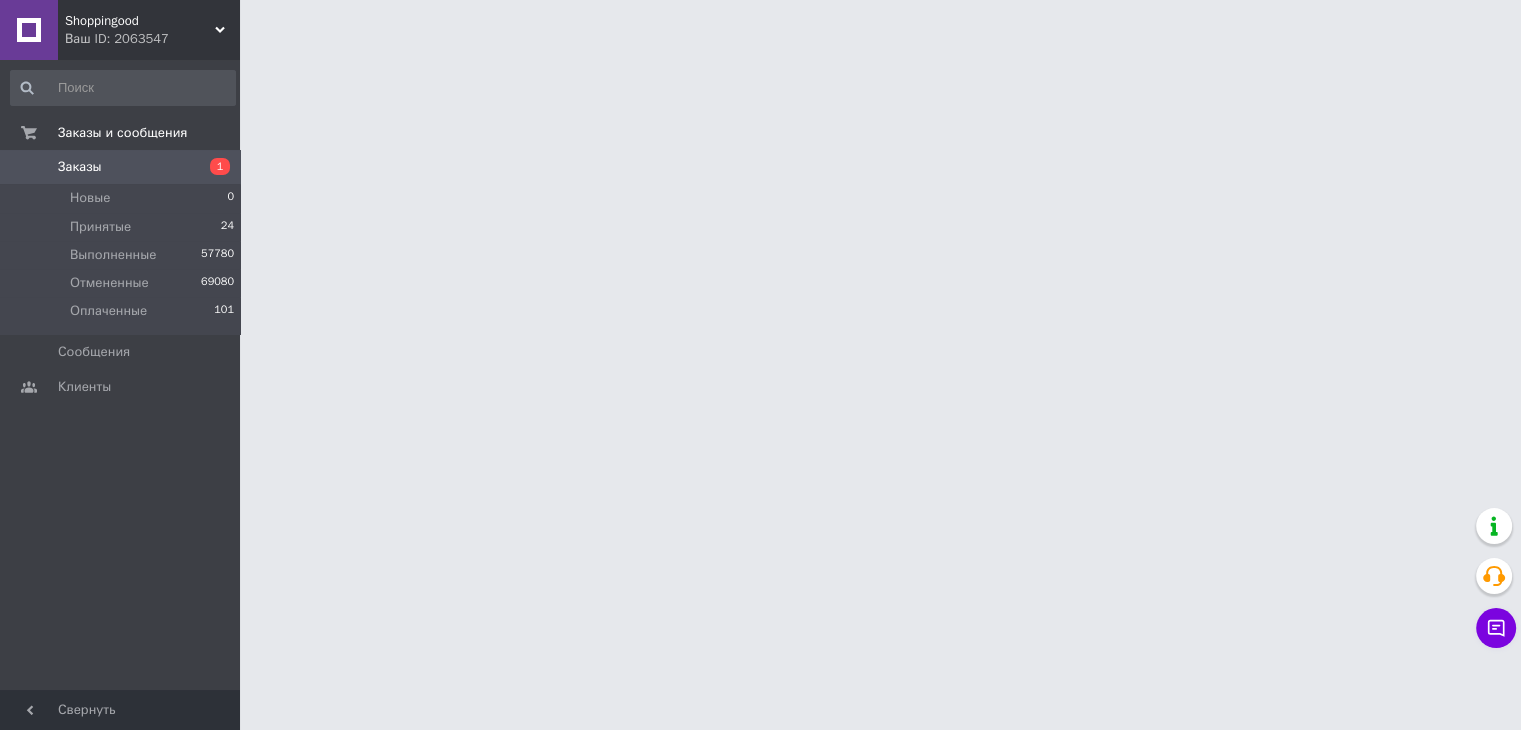 scroll, scrollTop: 0, scrollLeft: 0, axis: both 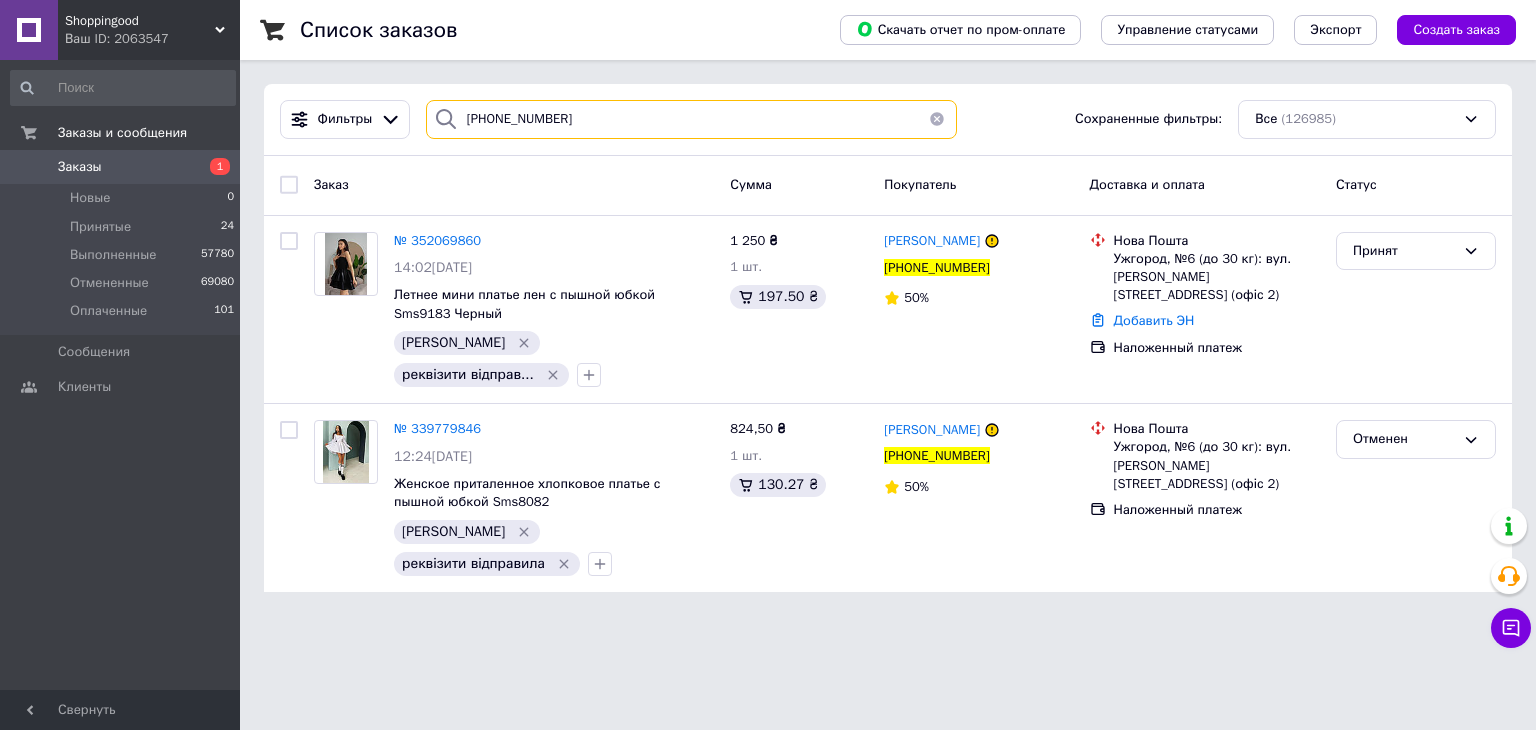 drag, startPoint x: 576, startPoint y: 124, endPoint x: 425, endPoint y: 128, distance: 151.05296 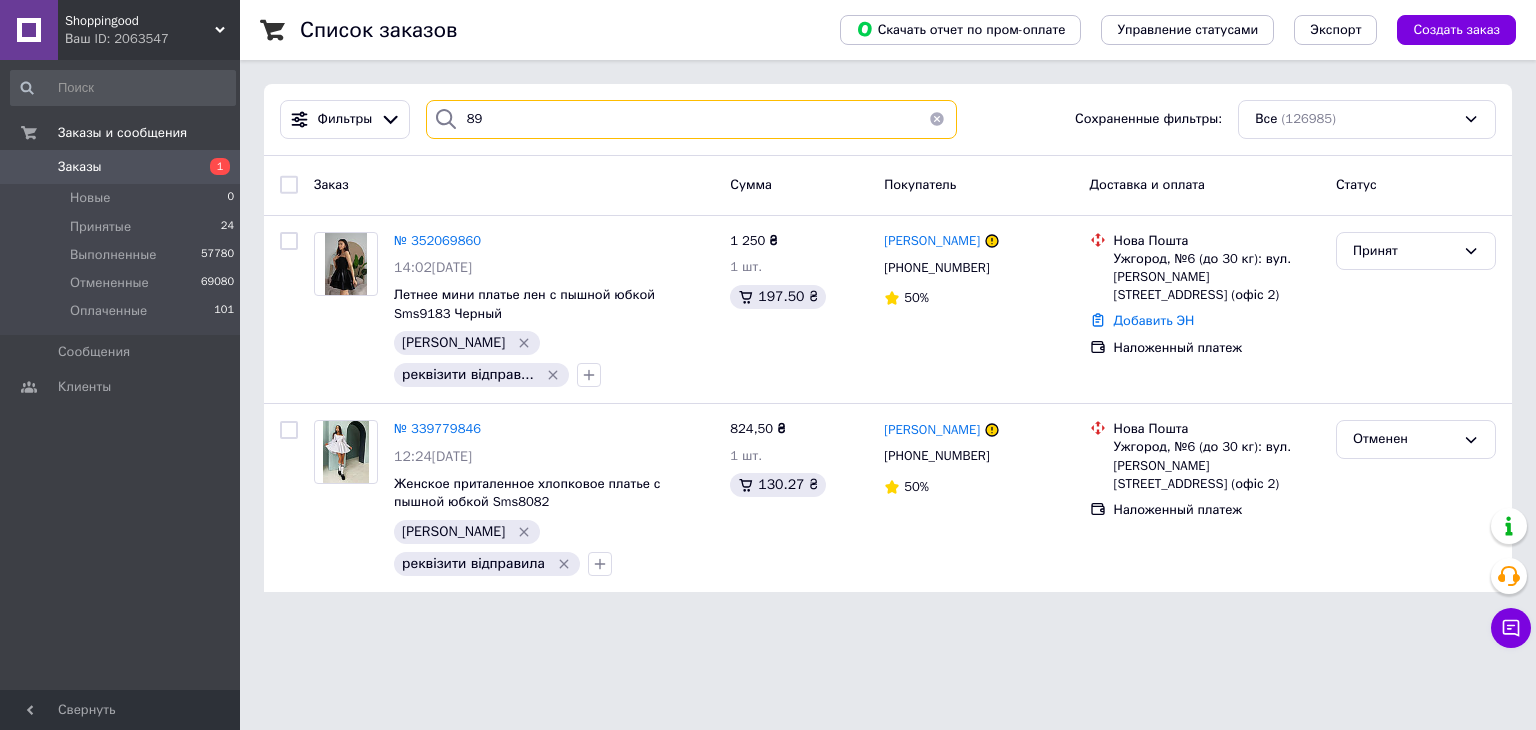 click on "89" at bounding box center [692, 119] 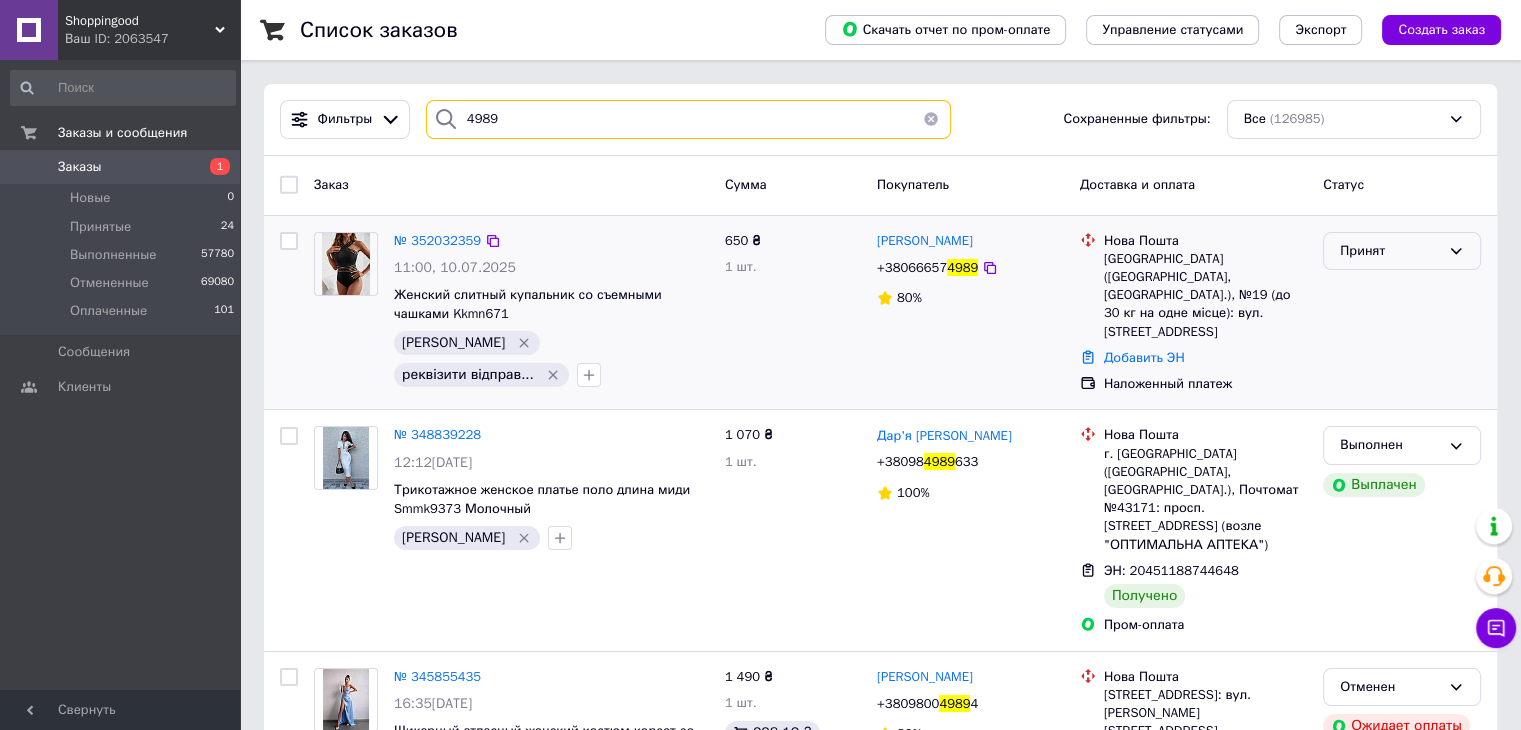 type on "4989" 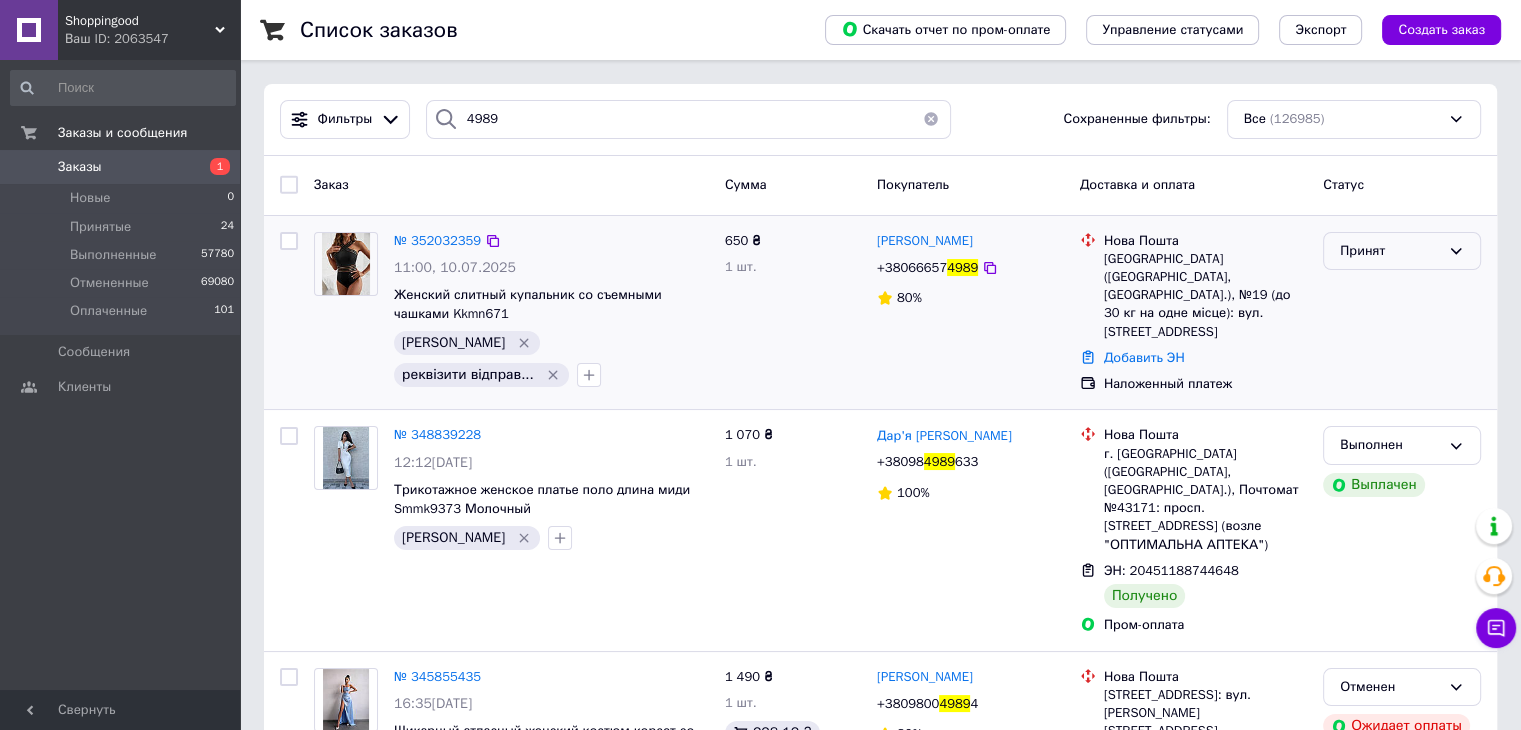 click on "Принят" at bounding box center [1390, 251] 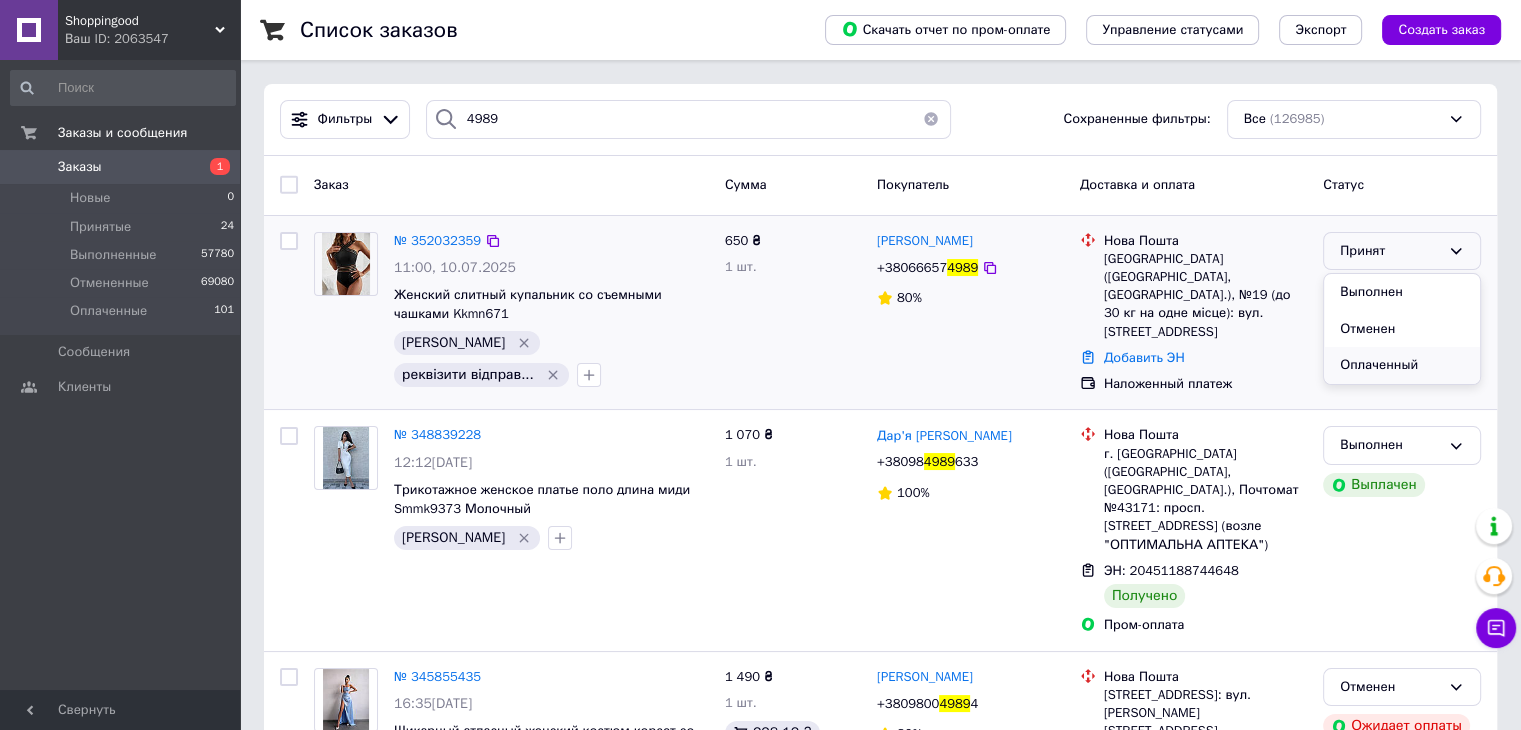 click on "Оплаченный" at bounding box center (1402, 365) 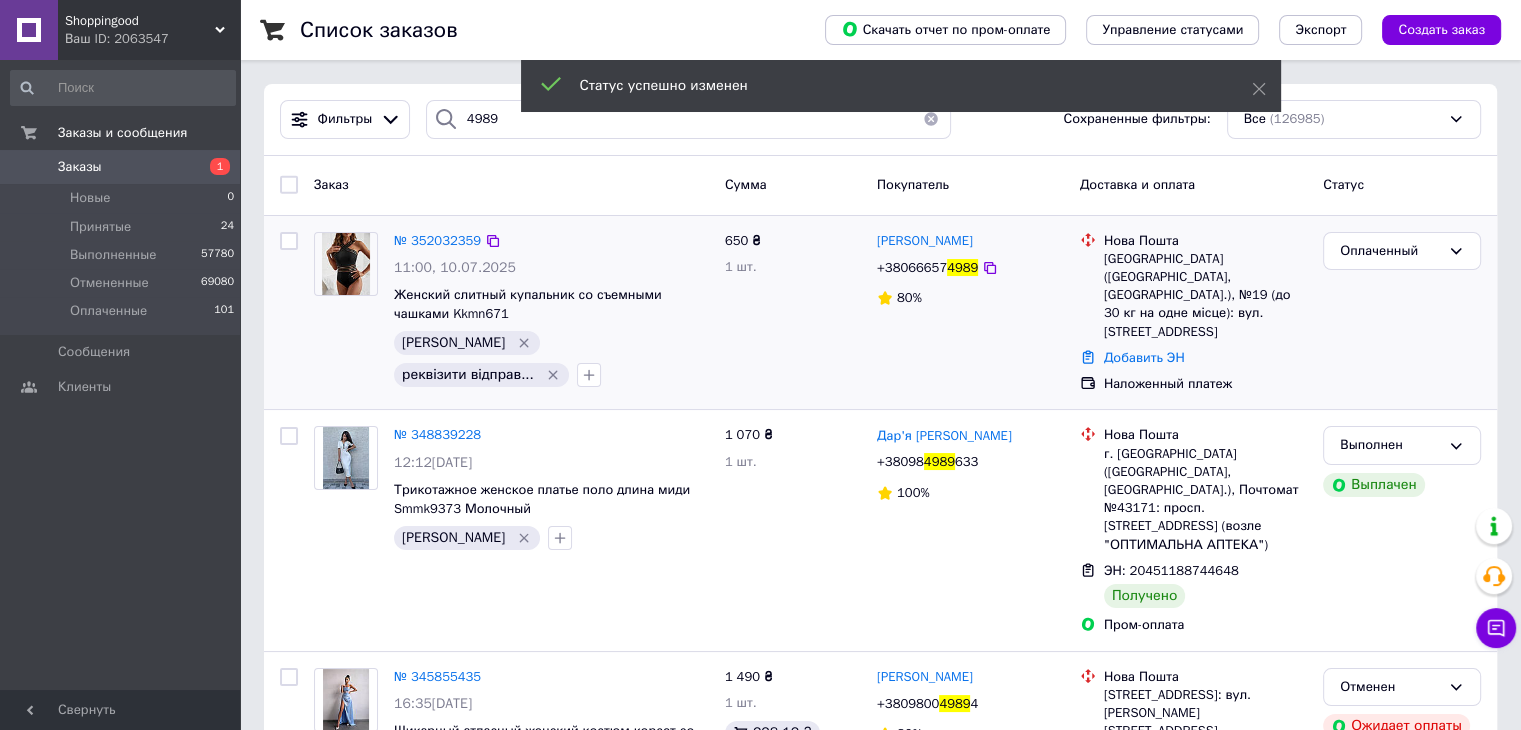 click at bounding box center (931, 119) 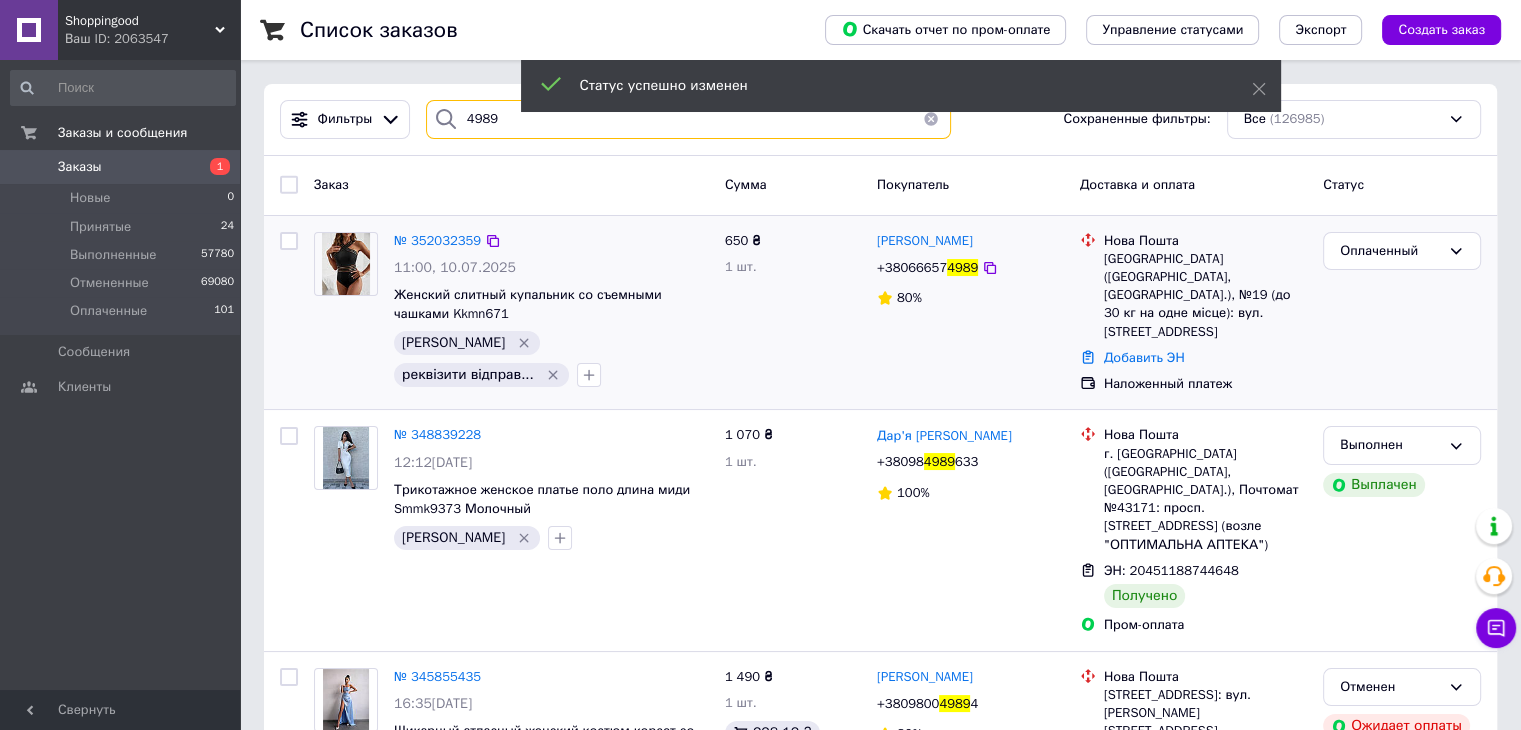 type 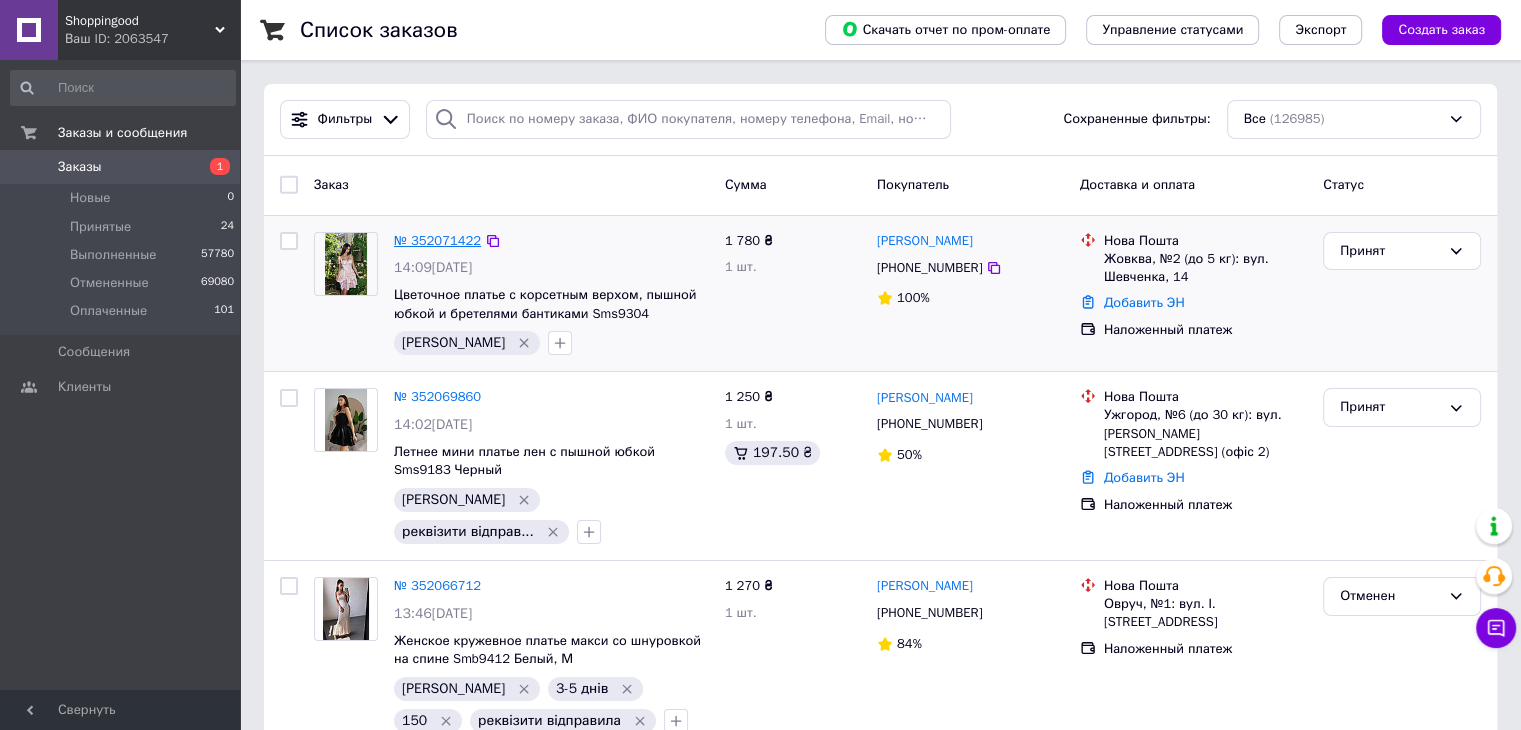 click on "№ 352071422" at bounding box center [437, 240] 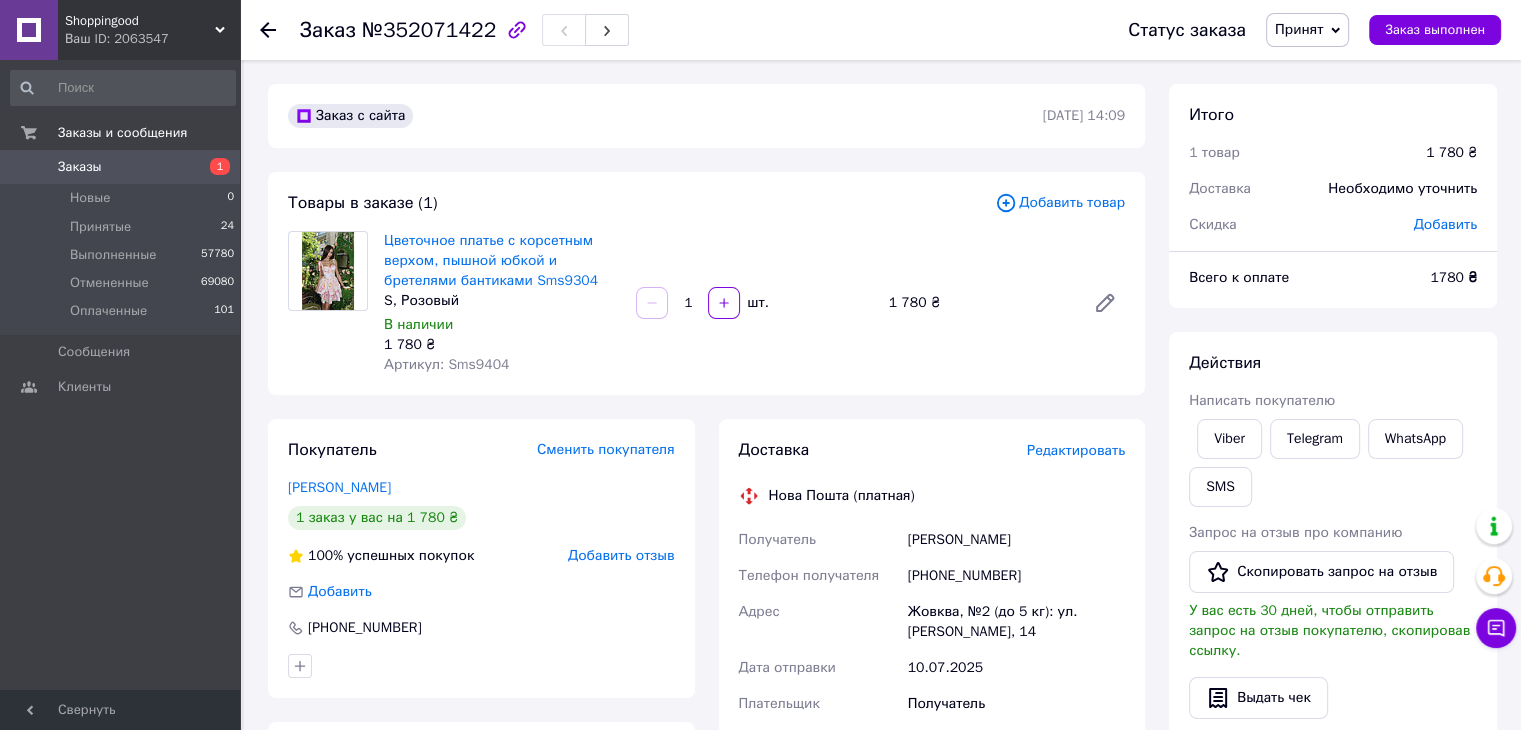 click on "Цветочное платье с корсетным верхом, пышной юбкой и бретелями бантиками Sms9304" at bounding box center [491, 260] 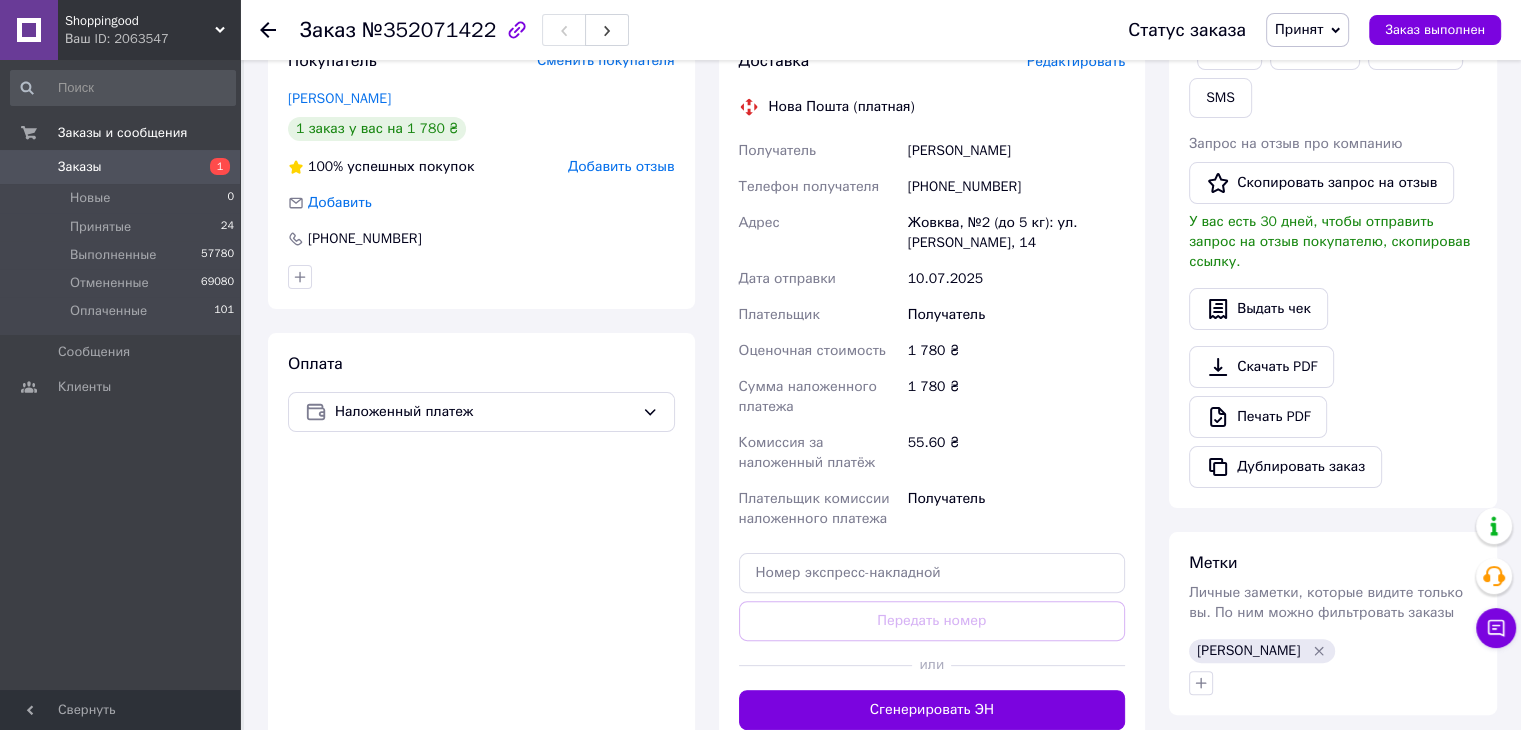 scroll, scrollTop: 672, scrollLeft: 0, axis: vertical 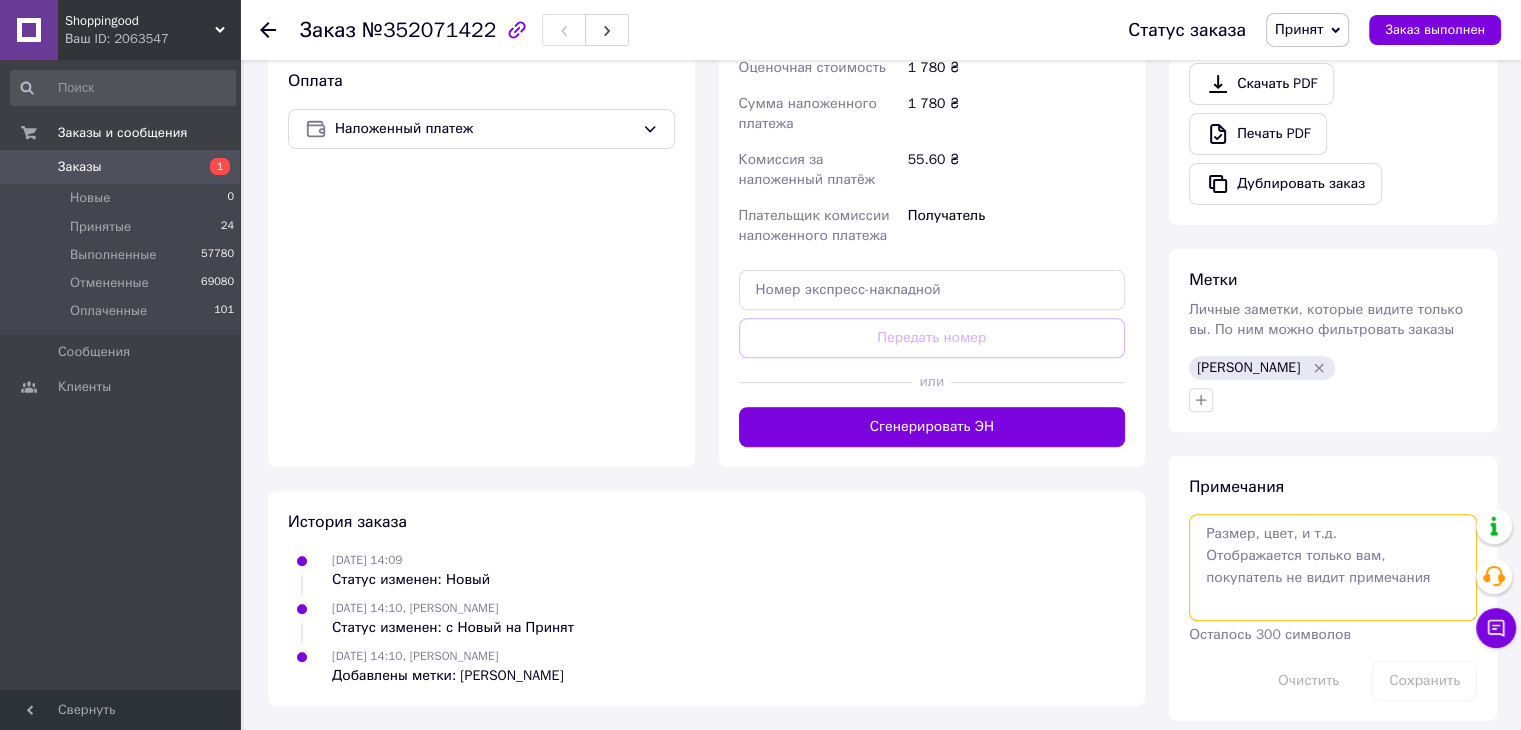 click at bounding box center [1333, 567] 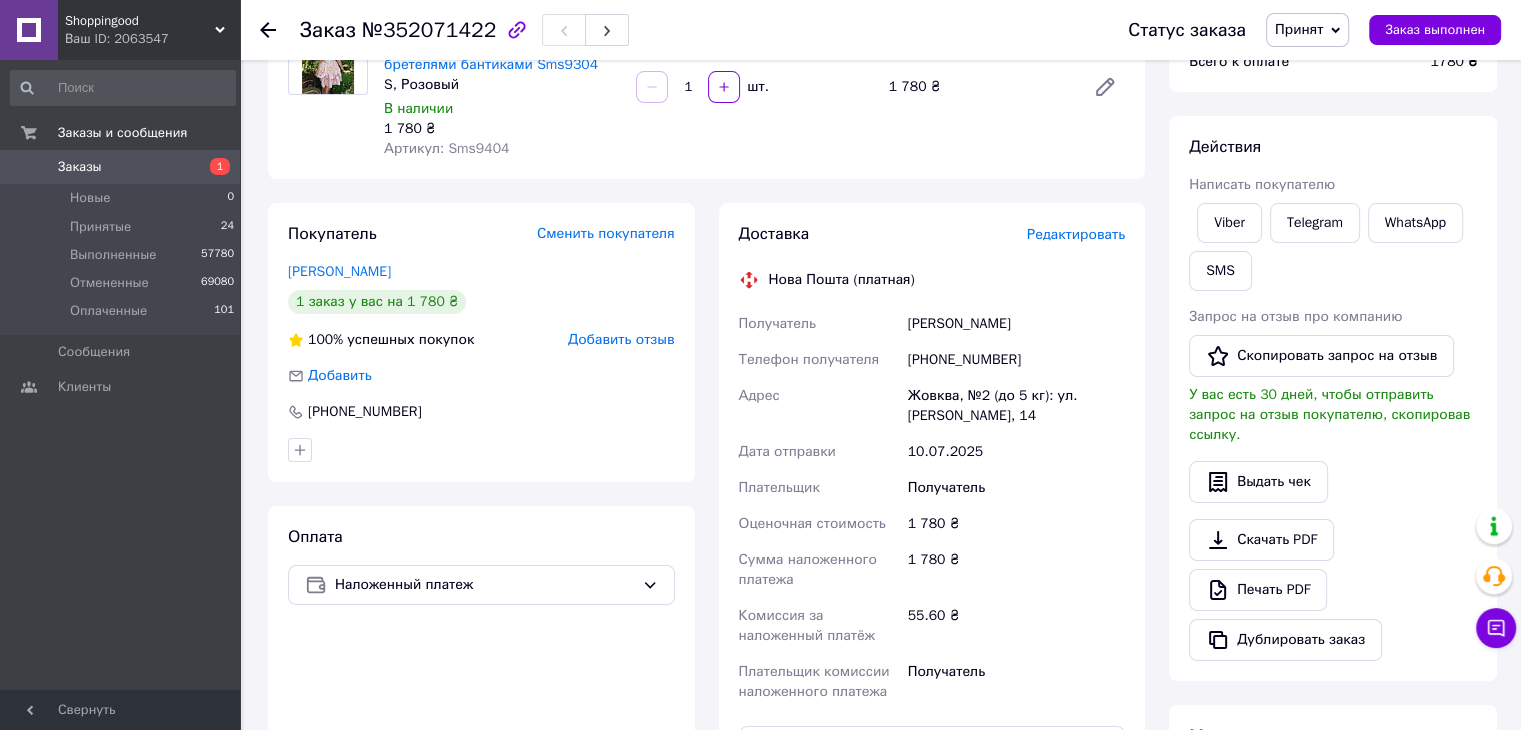 scroll, scrollTop: 215, scrollLeft: 0, axis: vertical 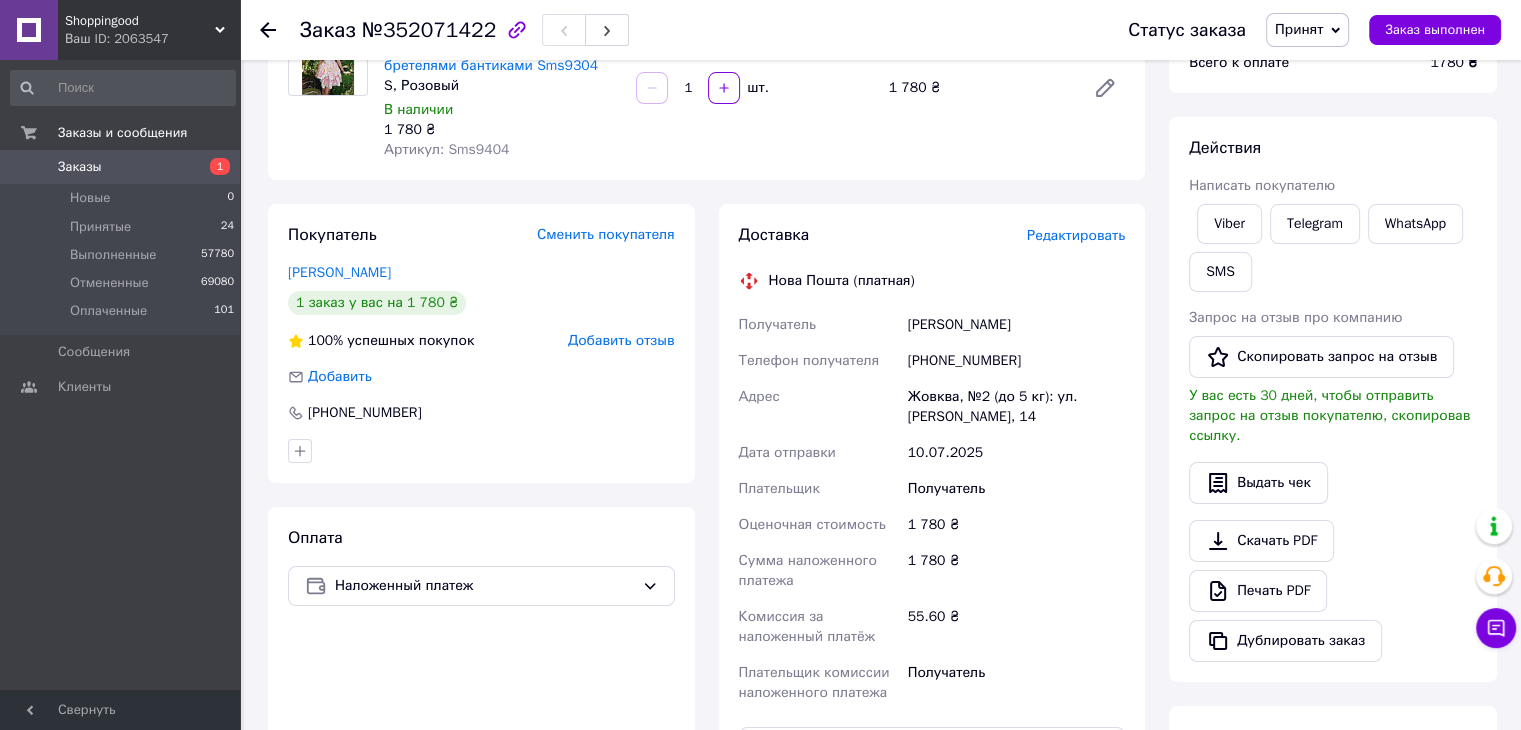 click on "Заказ с сайта 10.07.2025 | 14:09 Товары в заказе (1) Добавить товар Цветочное платье с корсетным верхом, пышной юбкой и бретелями бантиками Sms9304 S, Розовый В наличии 1 780 ₴ Артикул: Sms9404 1   шт. 1 780 ₴ Покупатель Сменить покупателя Кісик Анастасія 1 заказ у вас на 1 780 ₴ 100%   успешных покупок Добавить отзыв Добавить +380986299634 Оплата Наложенный платеж Доставка Редактировать Нова Пошта (платная) Получатель Кісик Анастасія Телефон получателя +380986299634 Адрес Жовква, №2 (до 5 кг): ул. Шевченко, 14 Дата отправки 10.07.2025 Плательщик Получатель Оценочная стоимость 1 780 ₴ 1 780 ₴ 55.60 ₴ или" at bounding box center (706, 523) 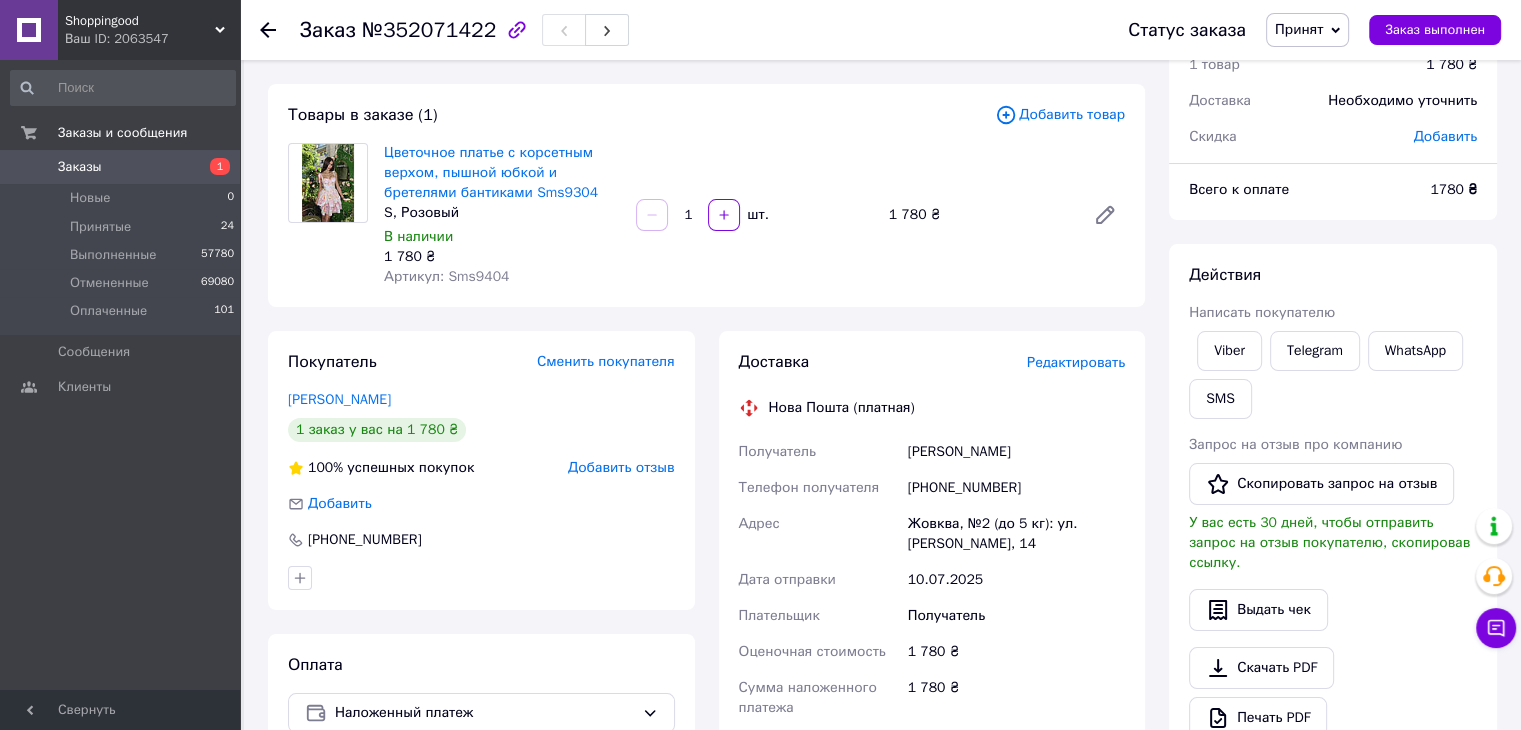 scroll, scrollTop: 0, scrollLeft: 0, axis: both 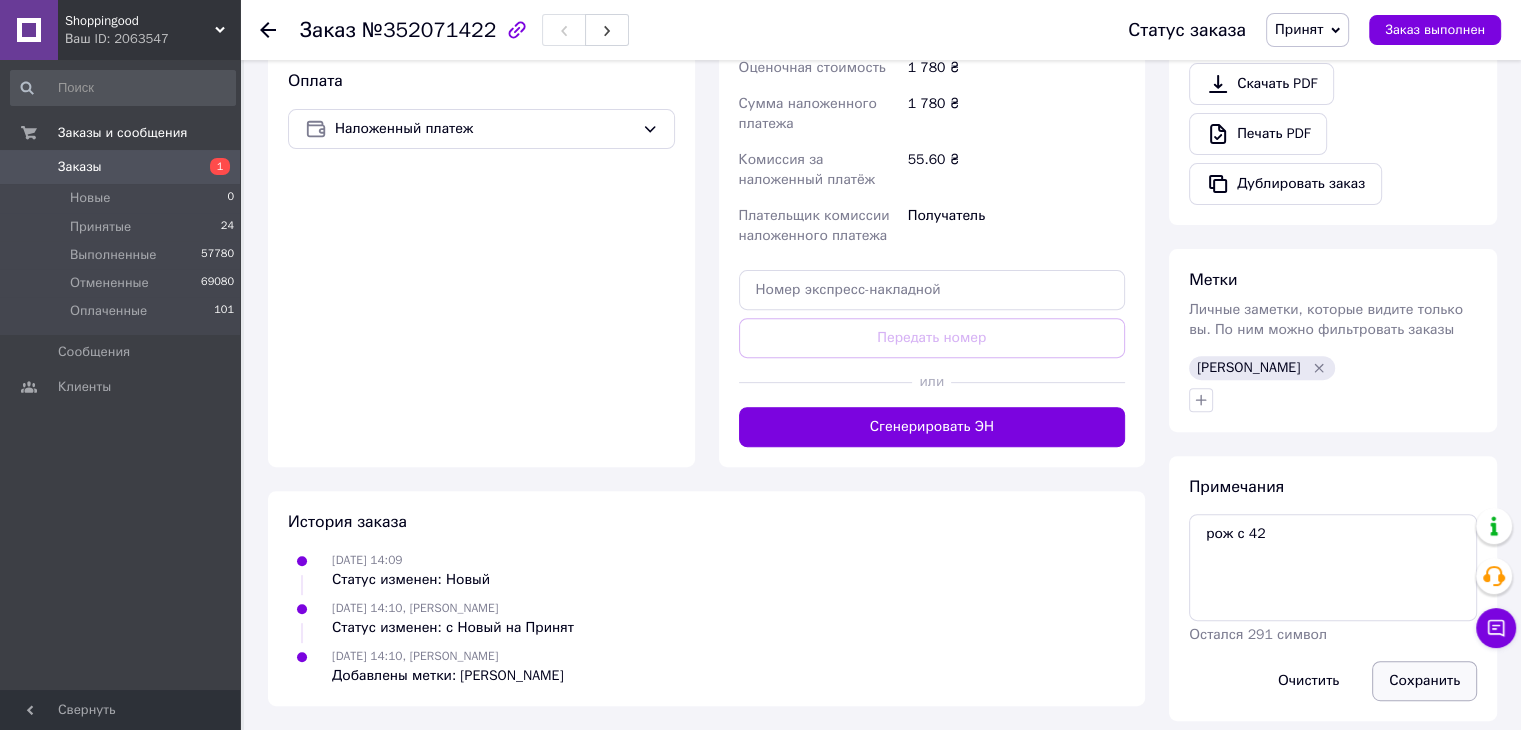 click on "Сохранить" at bounding box center [1424, 681] 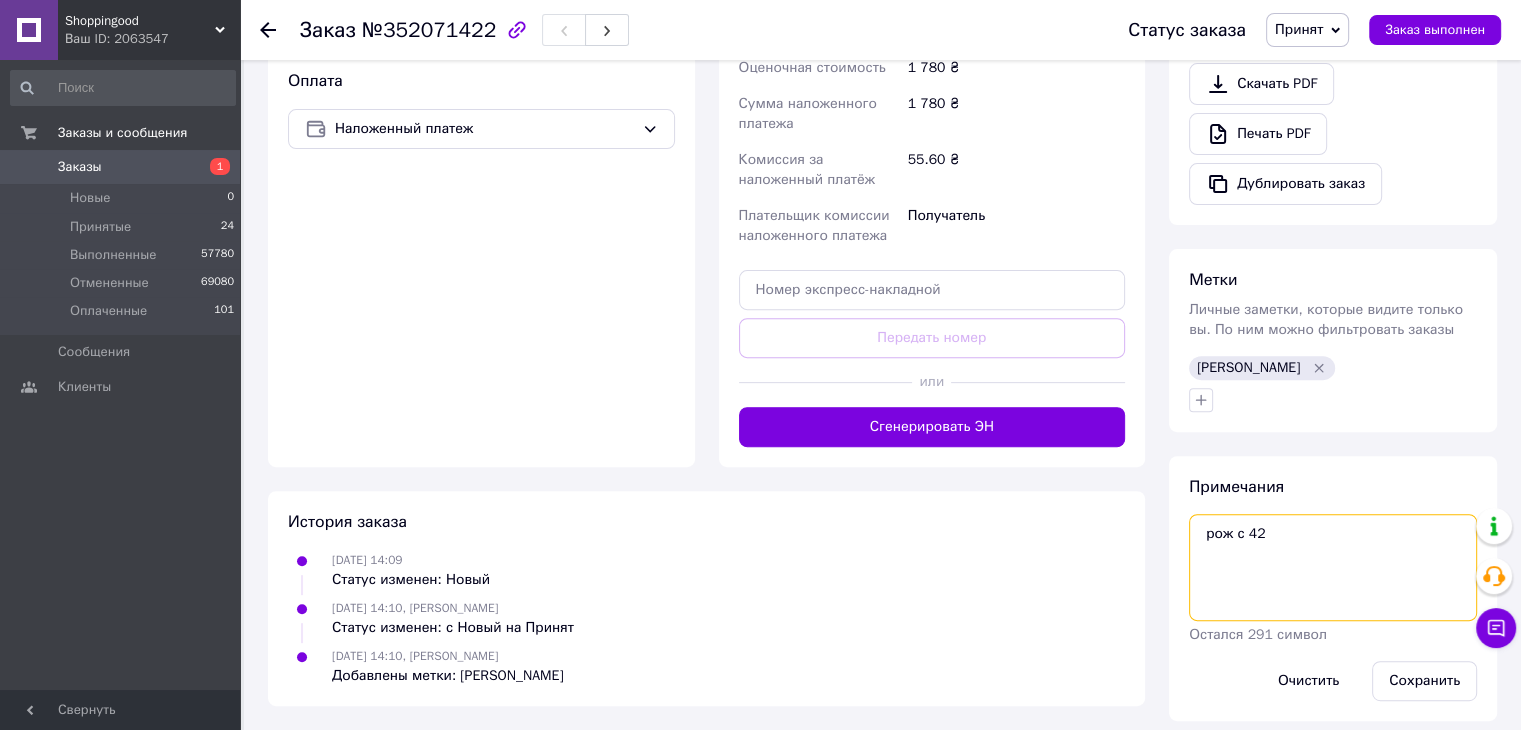click on "рож с 42" at bounding box center (1333, 567) 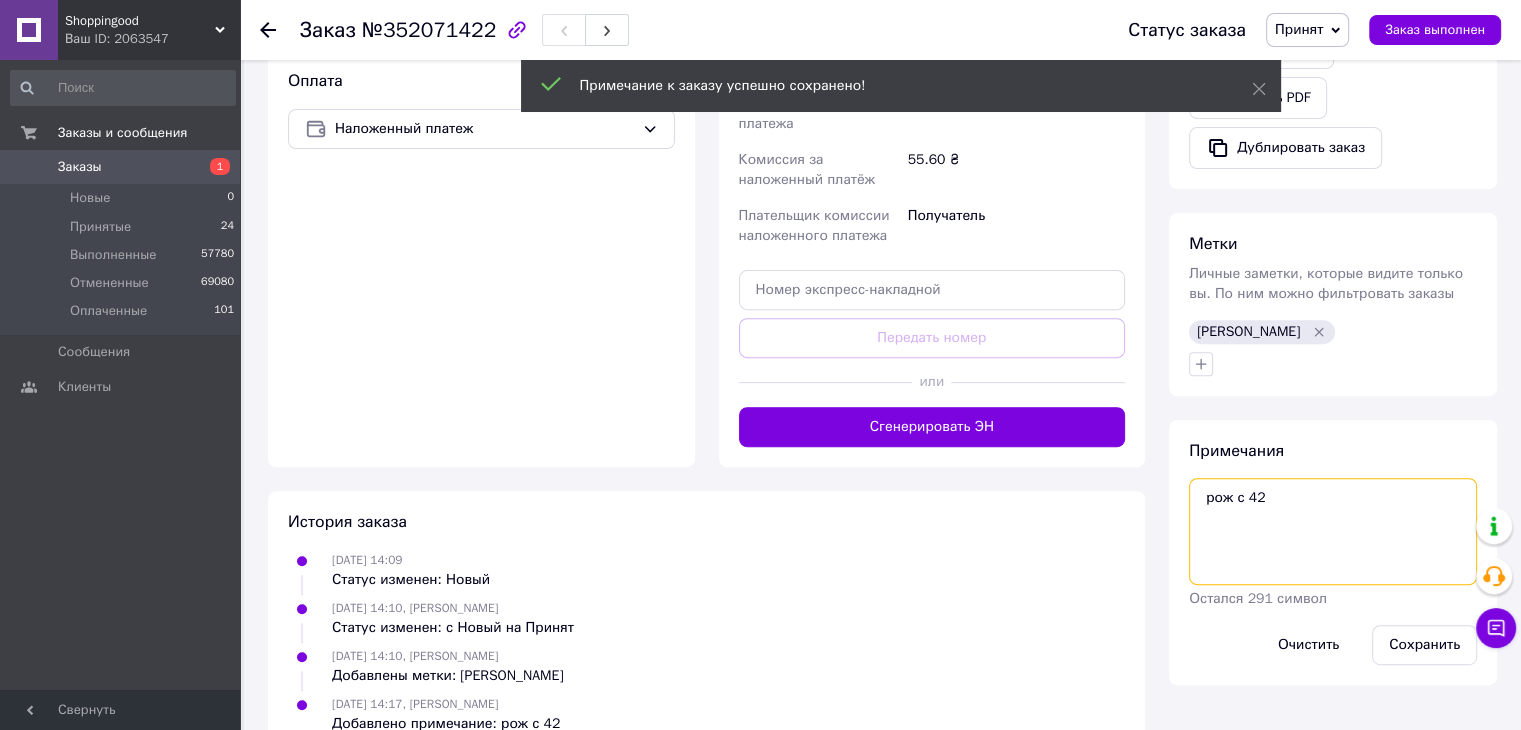 click on "рож с 42" at bounding box center [1333, 531] 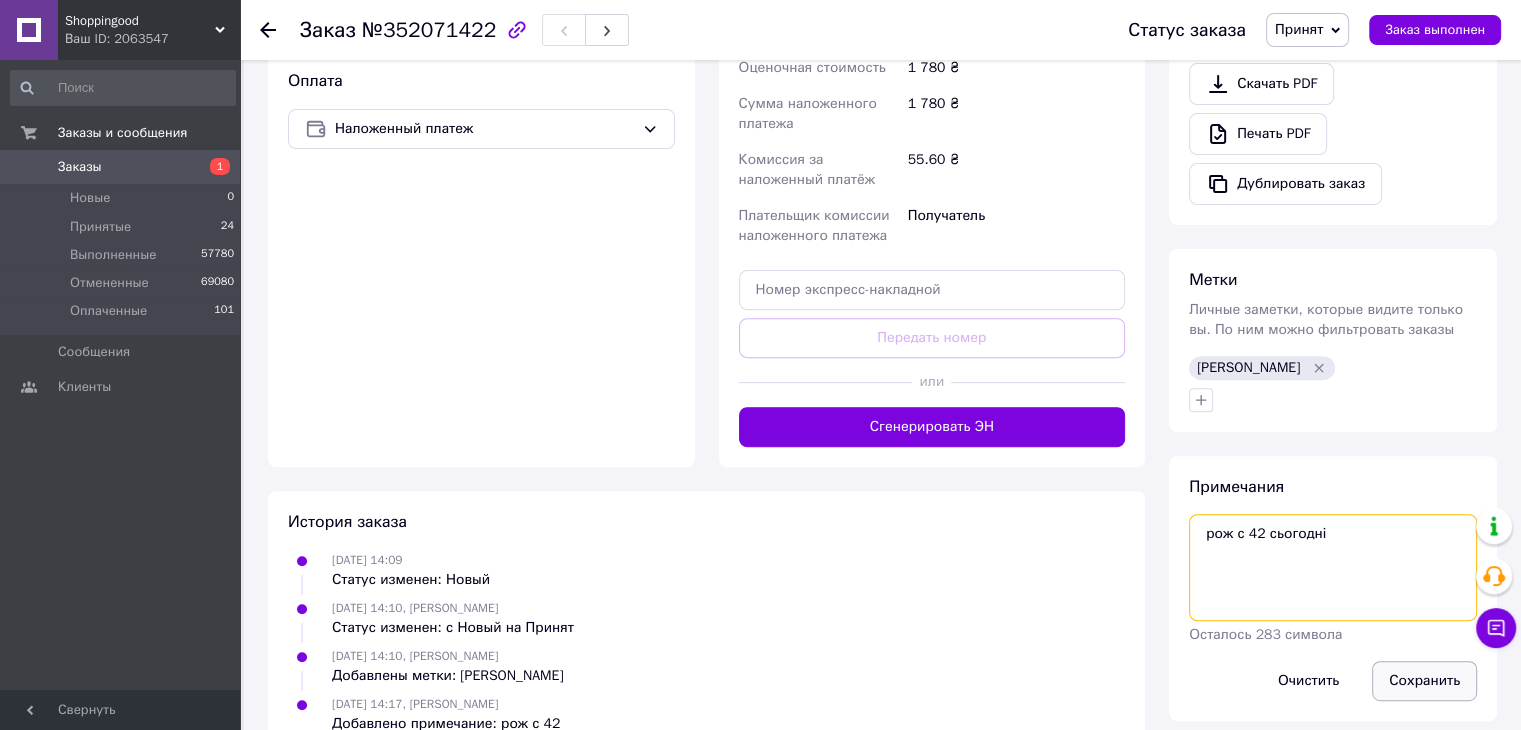 type on "рож с 42 сьогодні" 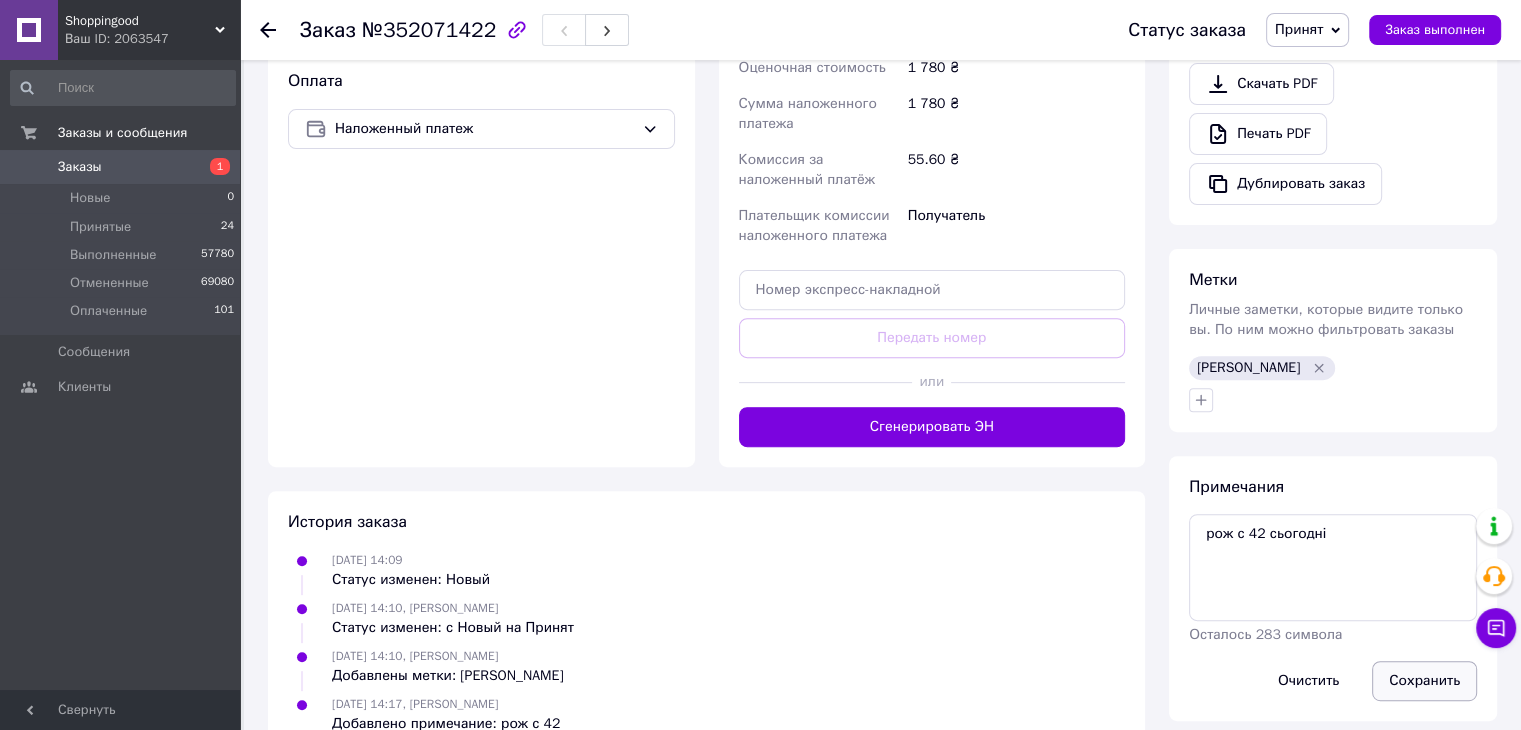 click on "Сохранить" at bounding box center [1424, 681] 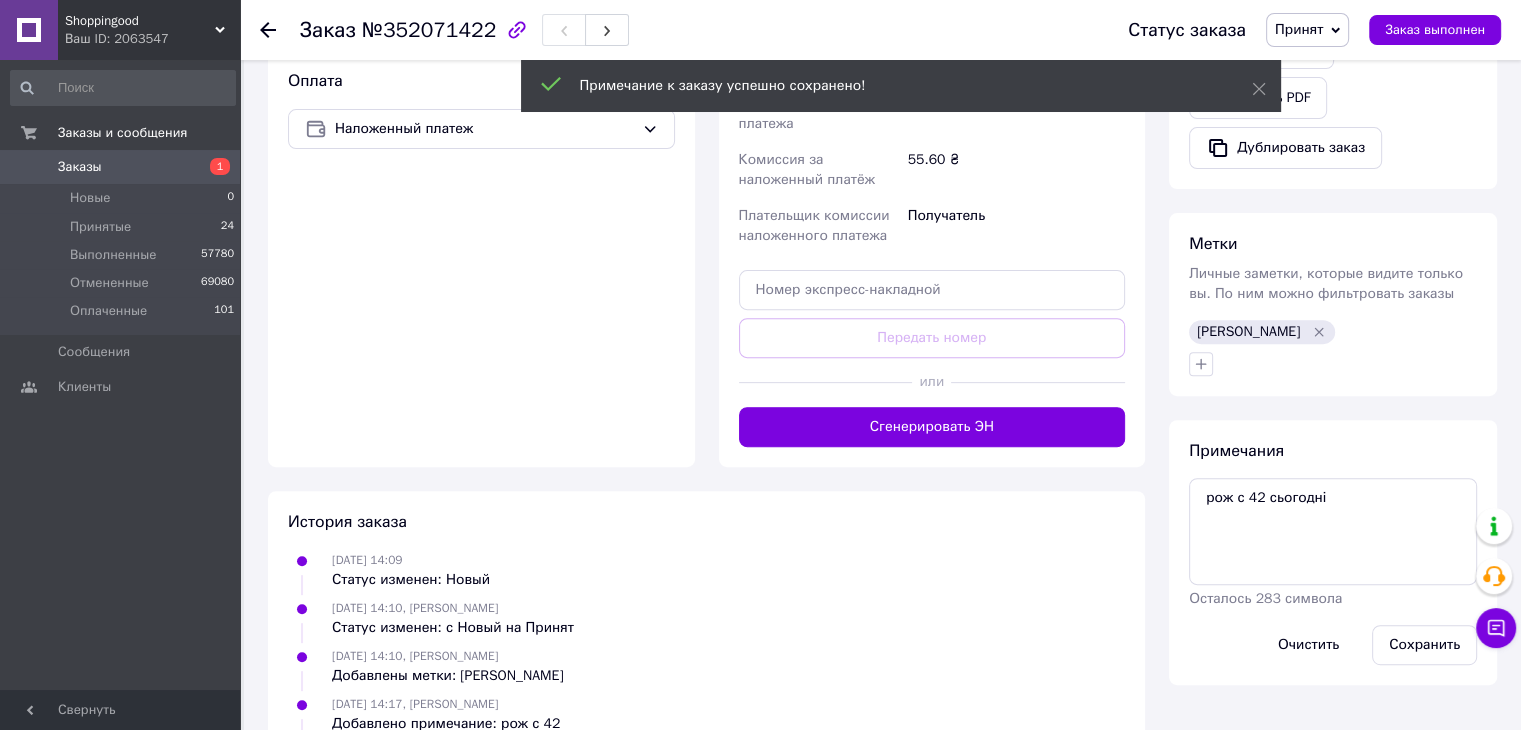 click on "Итого 1 товар 1 780 ₴ Скидка Добавить Всего к оплате 1 780 ₴ Действия Написать покупателю Viber Telegram WhatsApp SMS Запрос на отзыв про компанию   Скопировать запрос на отзыв У вас есть 30 дней, чтобы отправить запрос на отзыв покупателю, скопировав ссылку.   Выдать чек   Скачать PDF   Печать PDF   Дублировать заказ Метки Личные заметки, которые видите только вы. По ним можно фильтровать заказы Настя   Примечания рож с 42 сьогодні Осталось 283 символа Очистить Сохранить" at bounding box center [1333, 48] 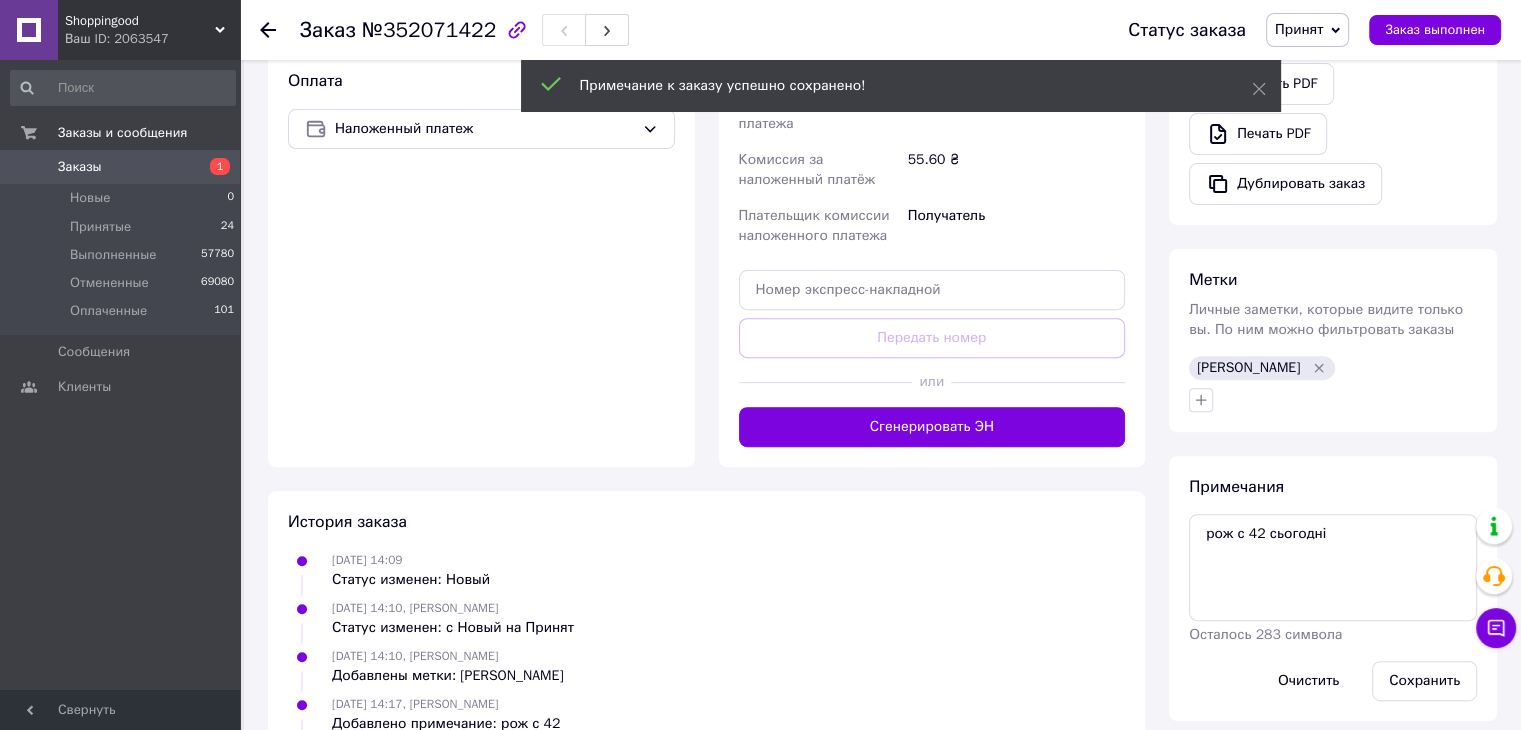 click 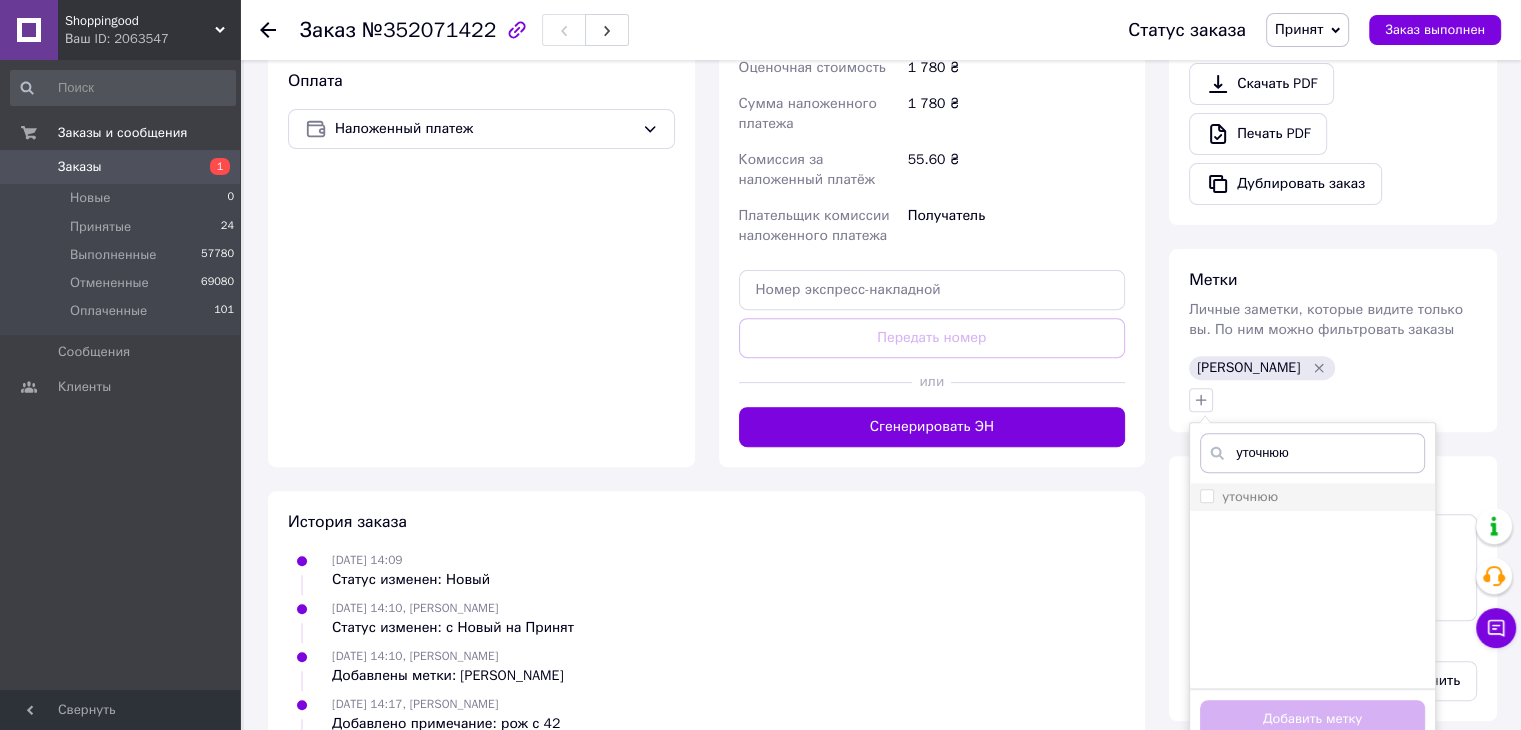 drag, startPoint x: 1235, startPoint y: 442, endPoint x: 1245, endPoint y: 470, distance: 29.732138 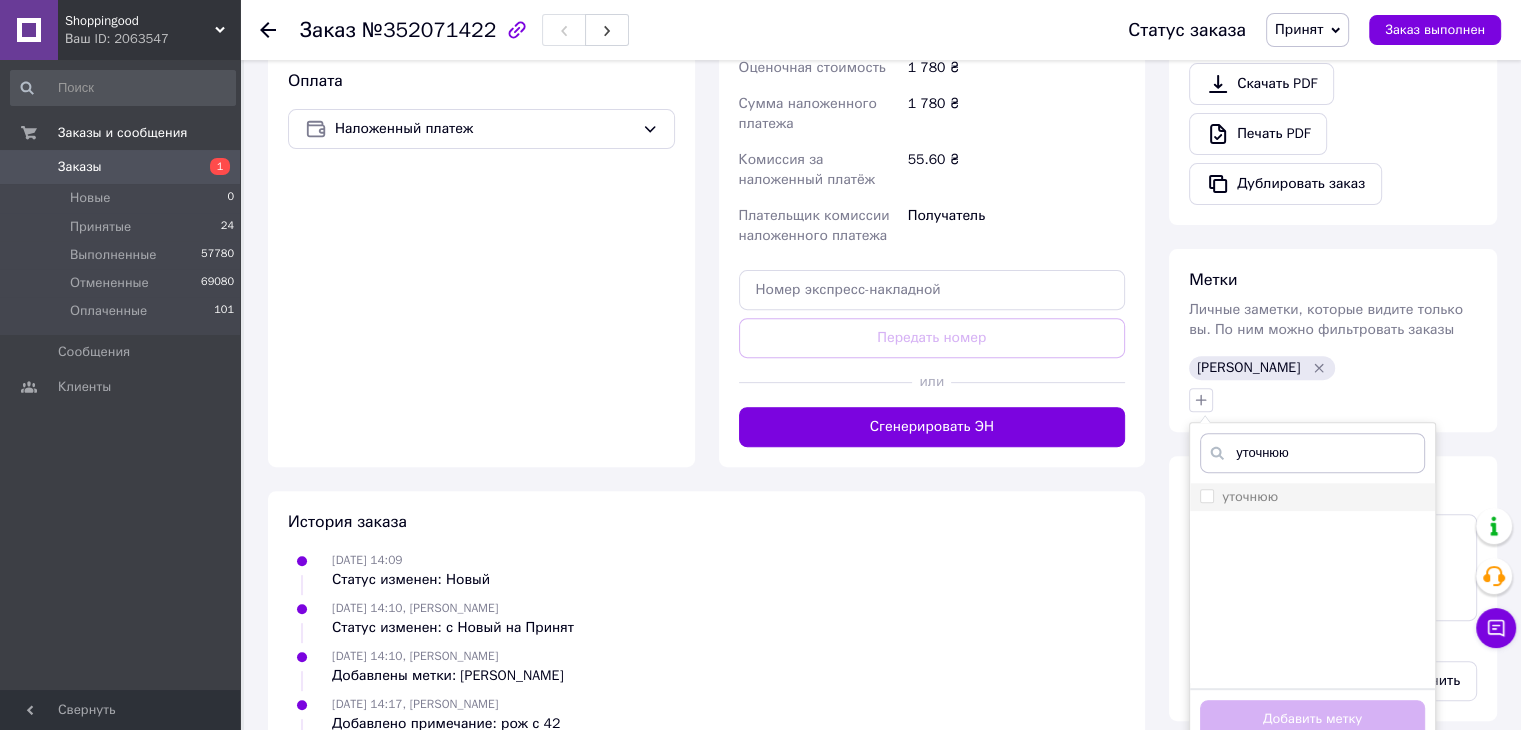 click on "уточнюю уточнюю Создать метку   уточнюю Добавить метку" at bounding box center (1312, 586) 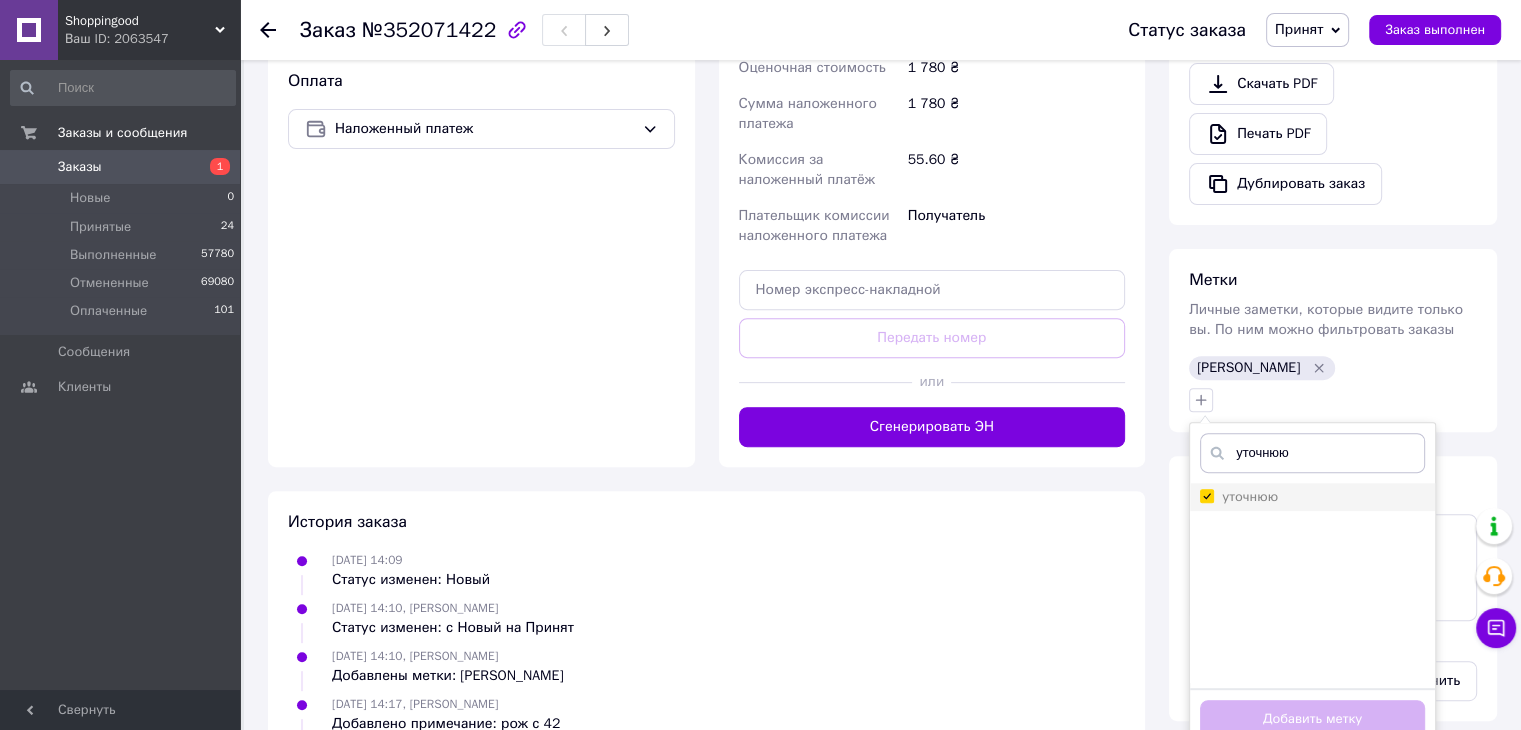 checkbox on "true" 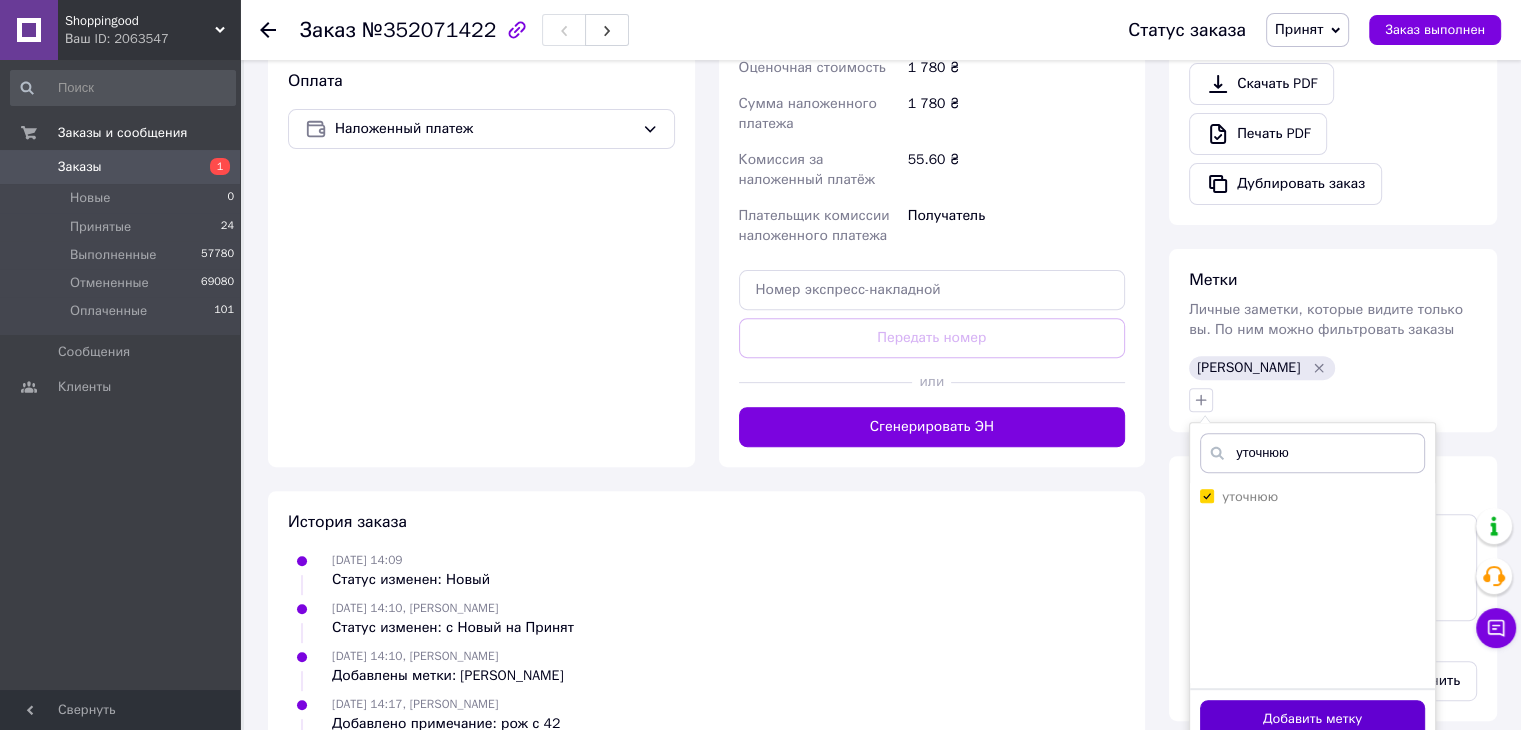 click on "Добавить метку" at bounding box center [1312, 719] 